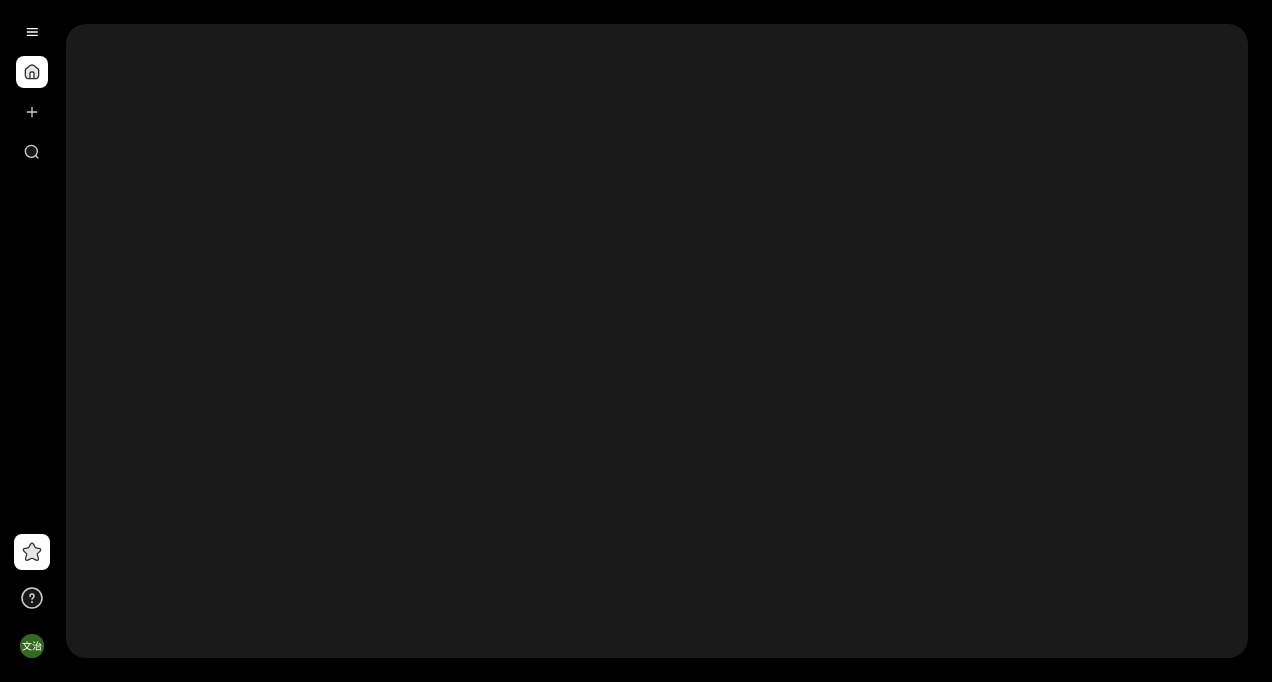 scroll, scrollTop: 0, scrollLeft: 0, axis: both 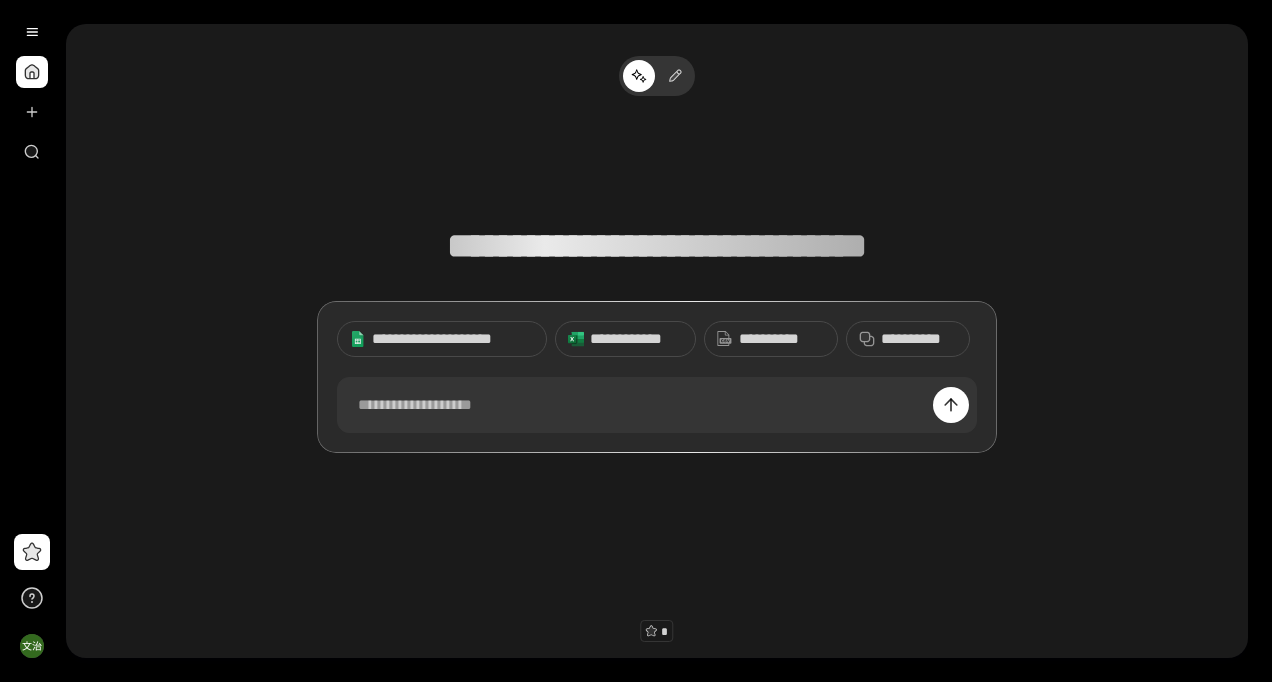 type 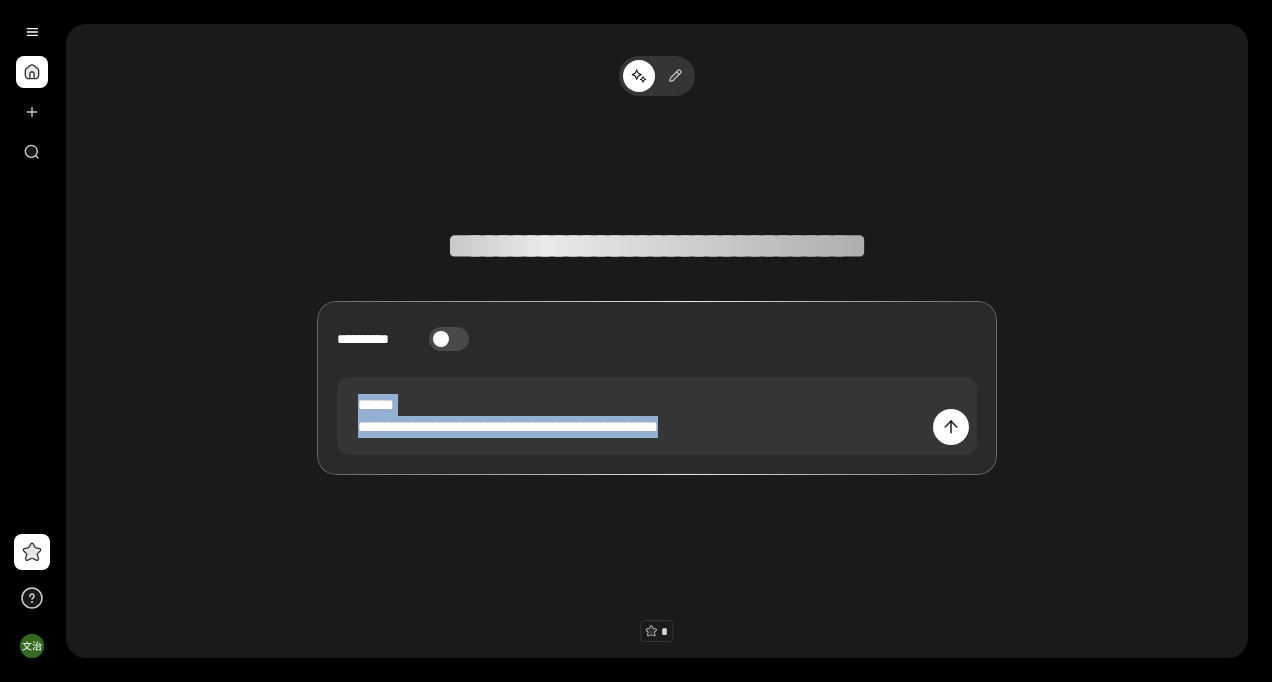 drag, startPoint x: 788, startPoint y: 420, endPoint x: 0, endPoint y: 239, distance: 808.52026 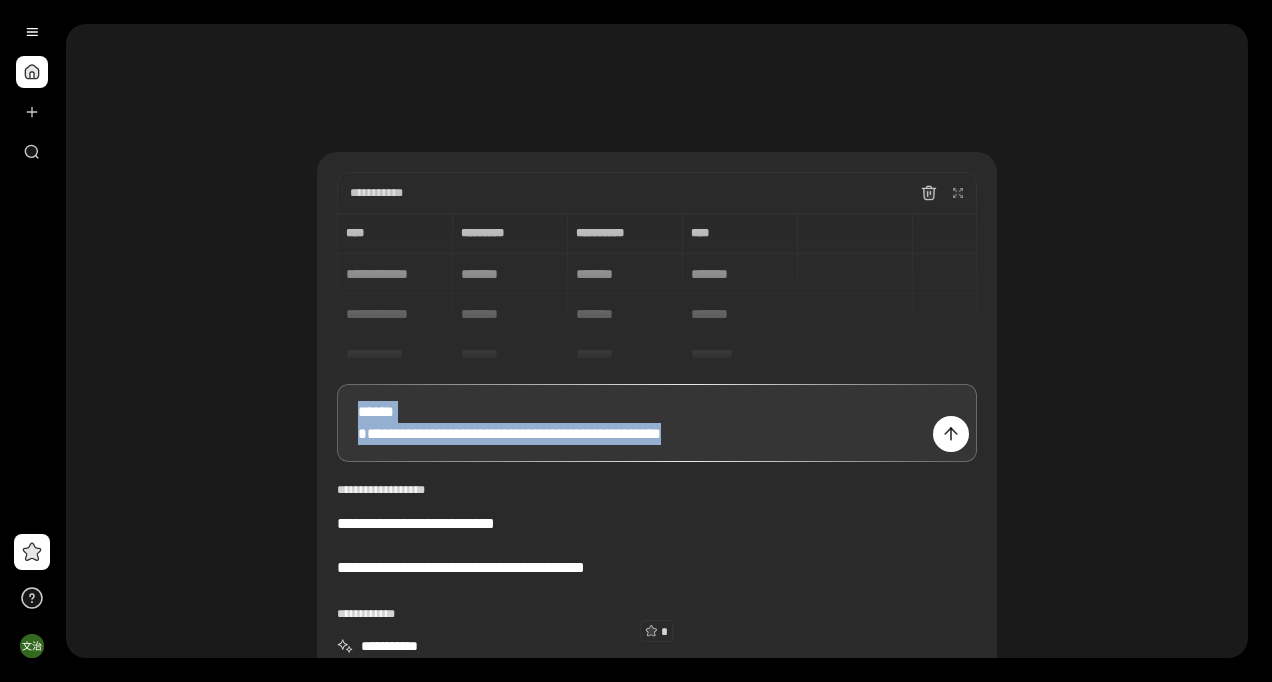 drag, startPoint x: 809, startPoint y: 438, endPoint x: 138, endPoint y: 381, distance: 673.4167 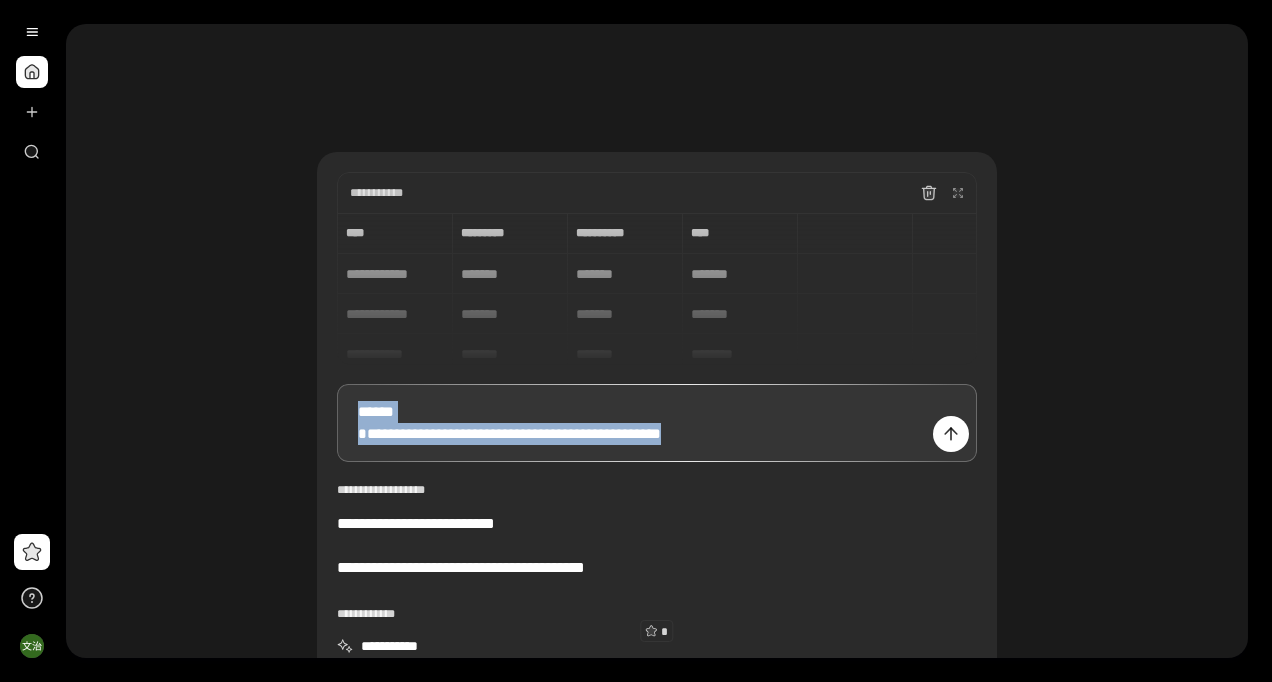 click on "**********" at bounding box center [657, 411] 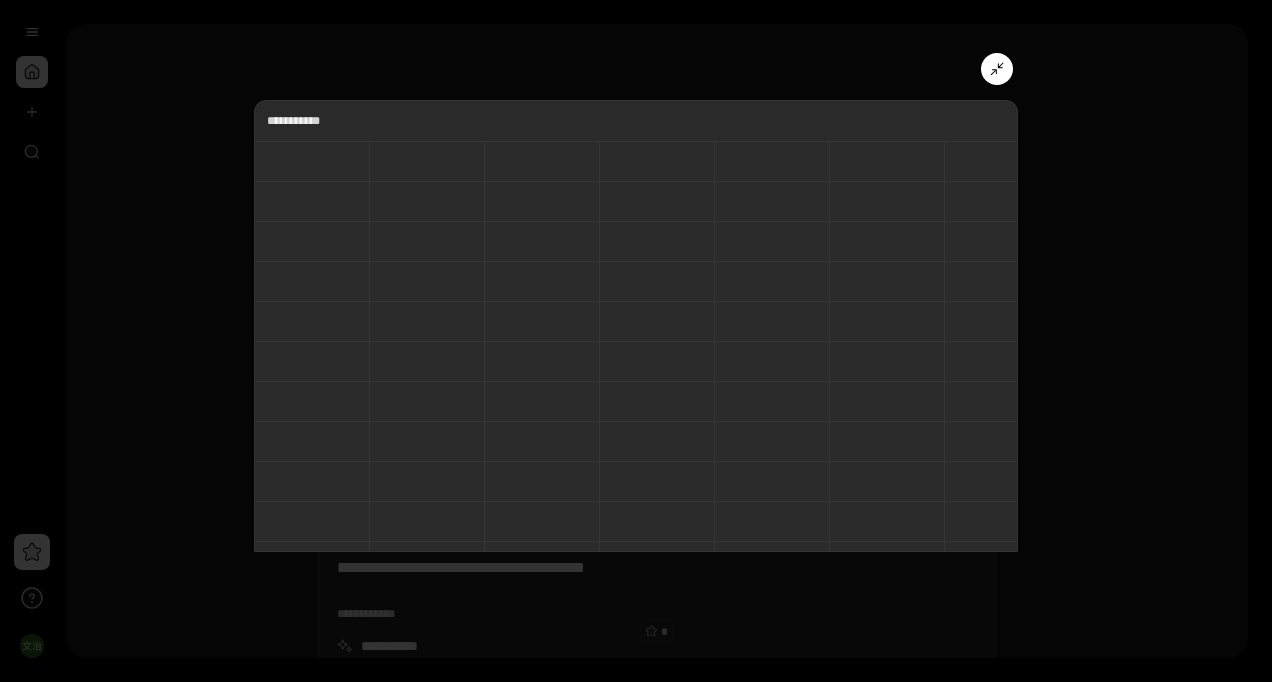 scroll, scrollTop: 0, scrollLeft: 0, axis: both 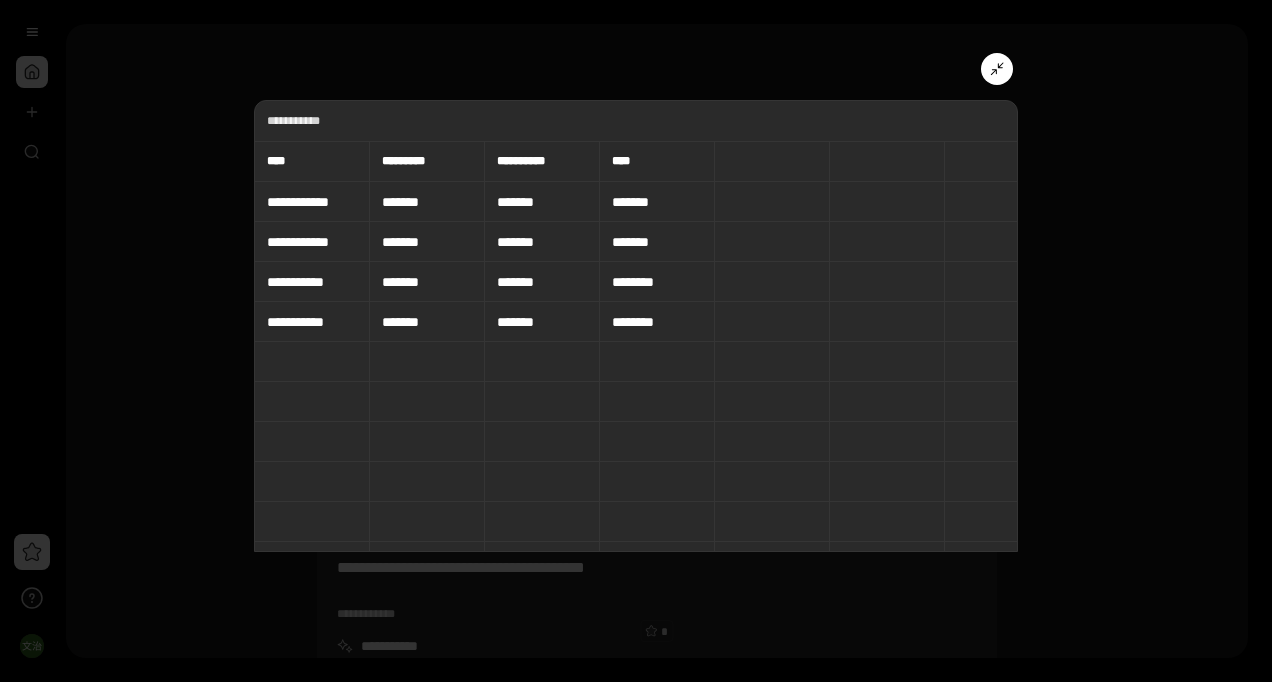 click 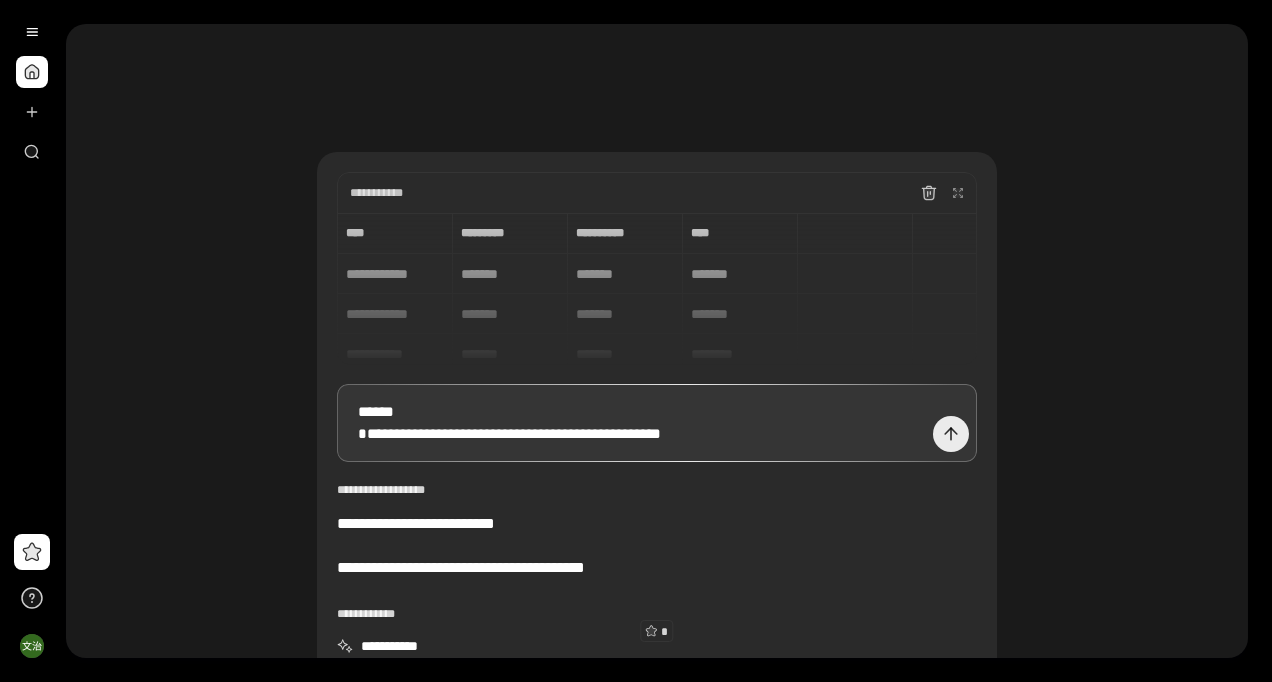 click at bounding box center (951, 434) 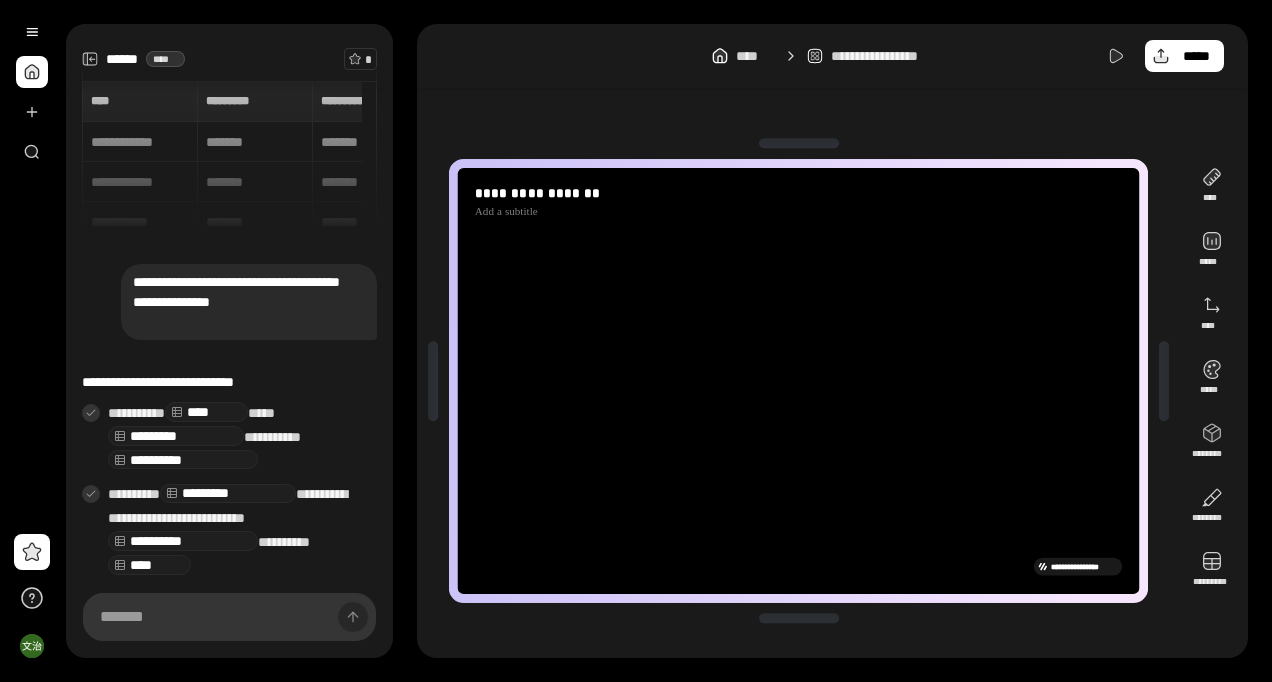 scroll, scrollTop: 93, scrollLeft: 0, axis: vertical 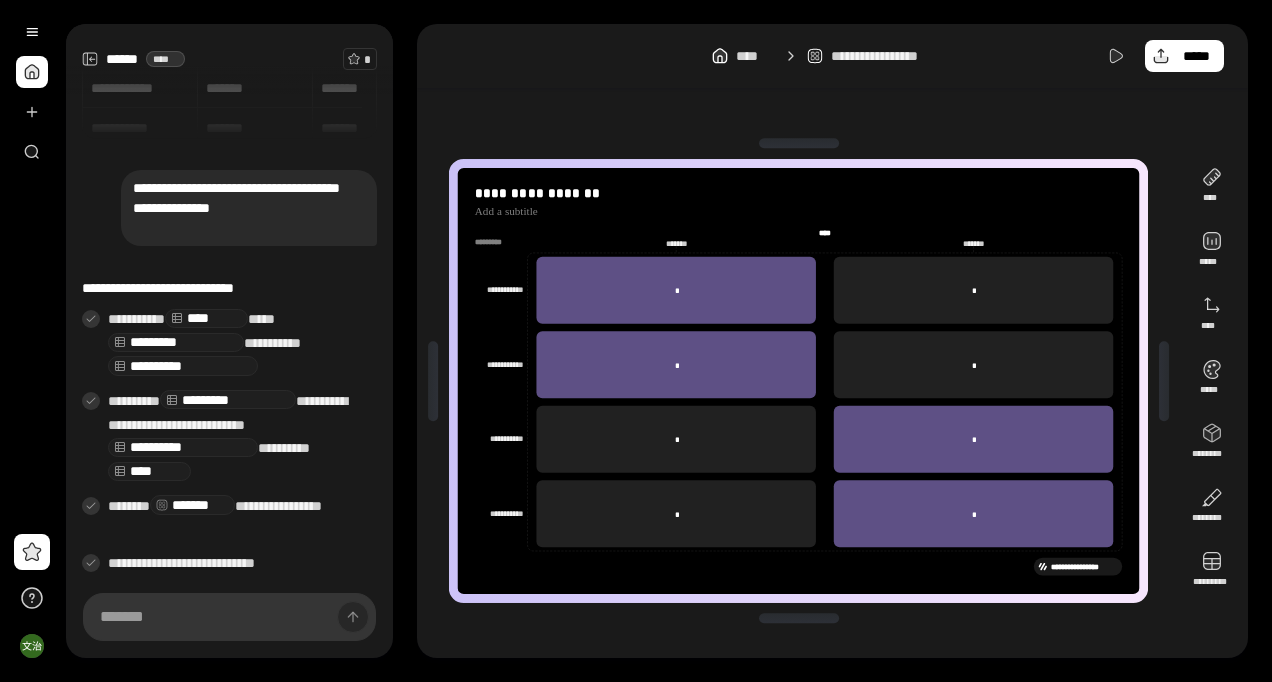 click on "**********" at bounding box center [235, 437] 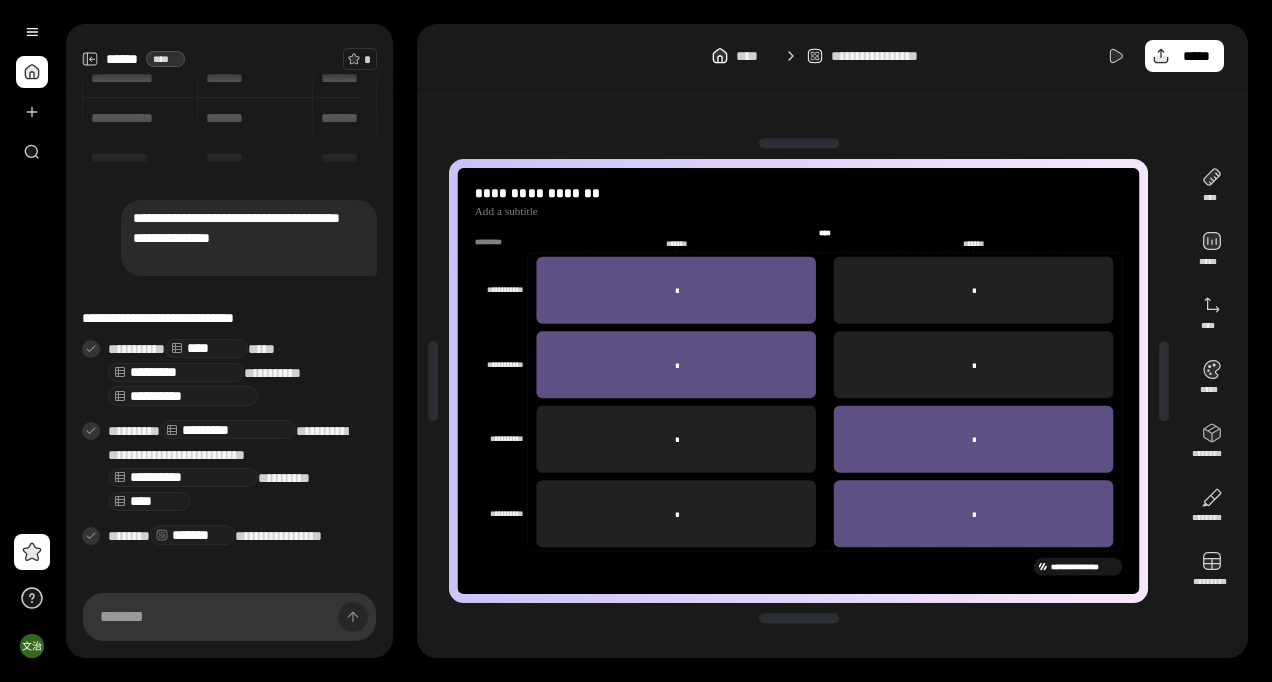 scroll, scrollTop: 93, scrollLeft: 0, axis: vertical 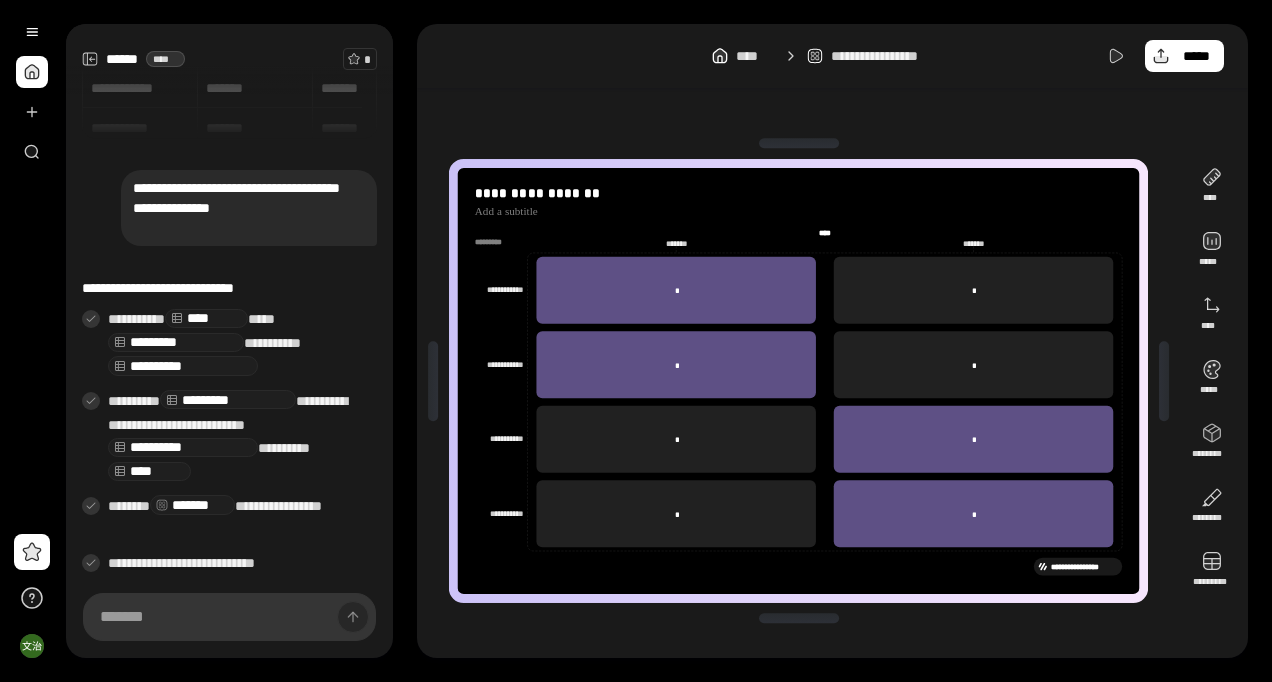 click on "**********" at bounding box center (798, 381) 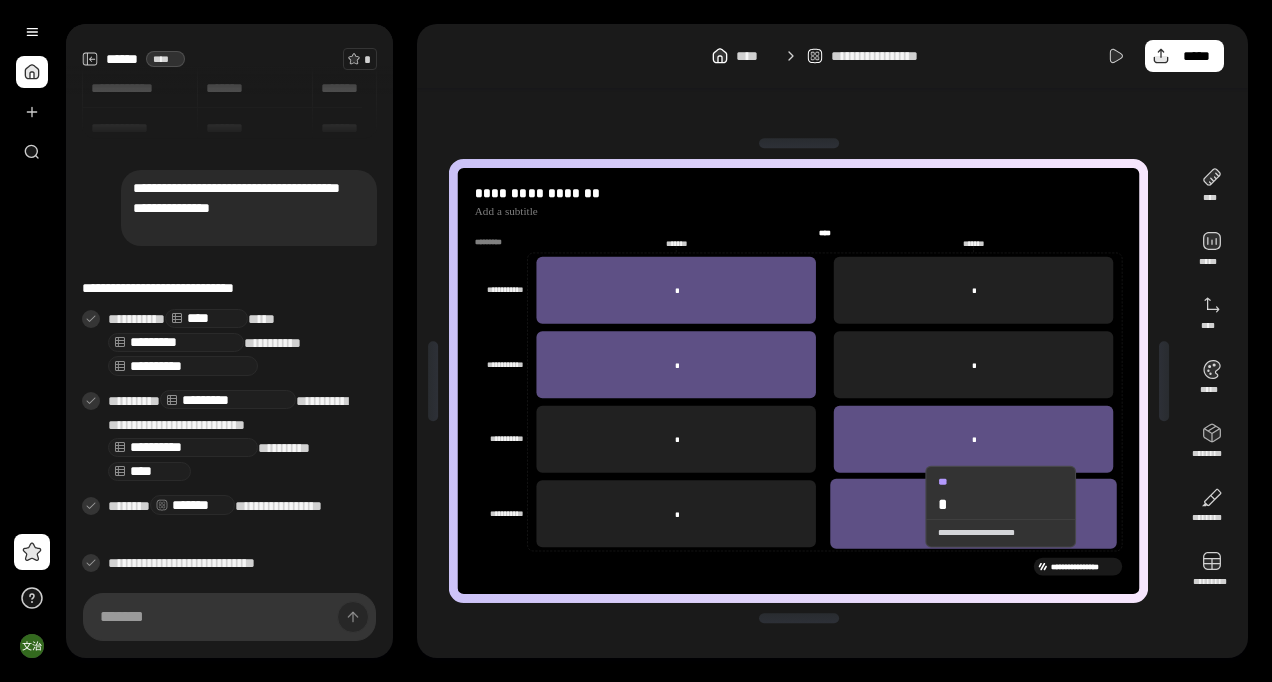 click 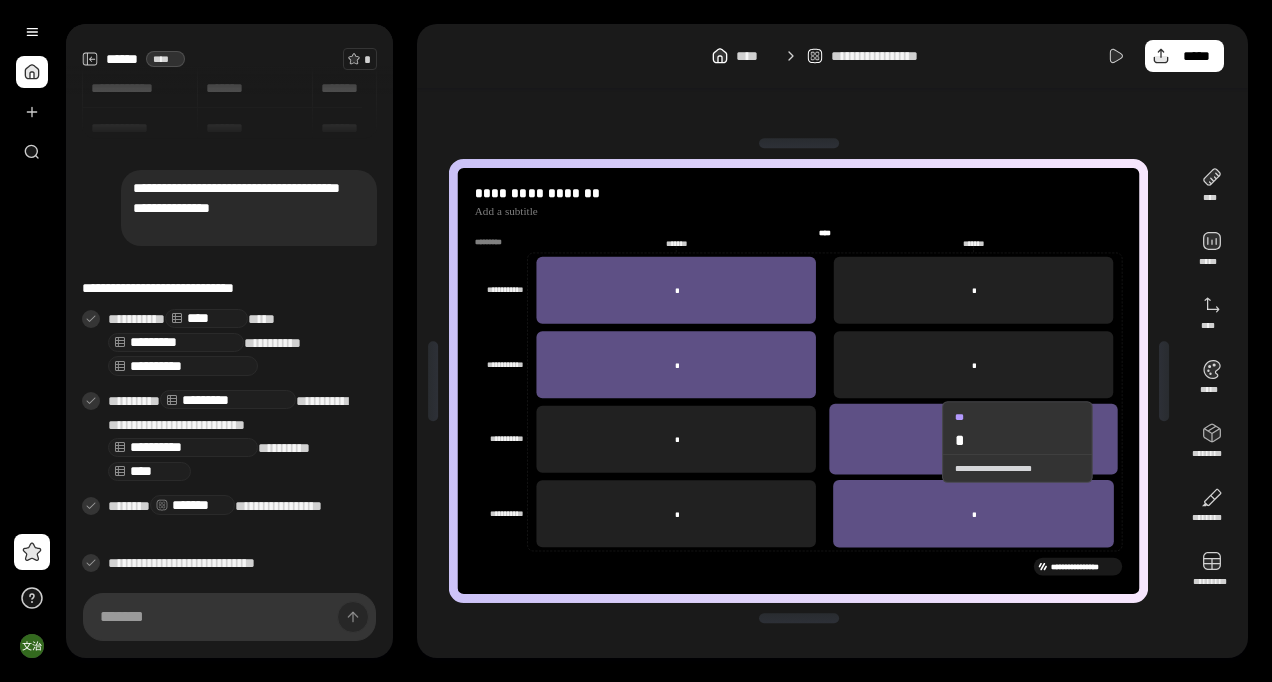 click 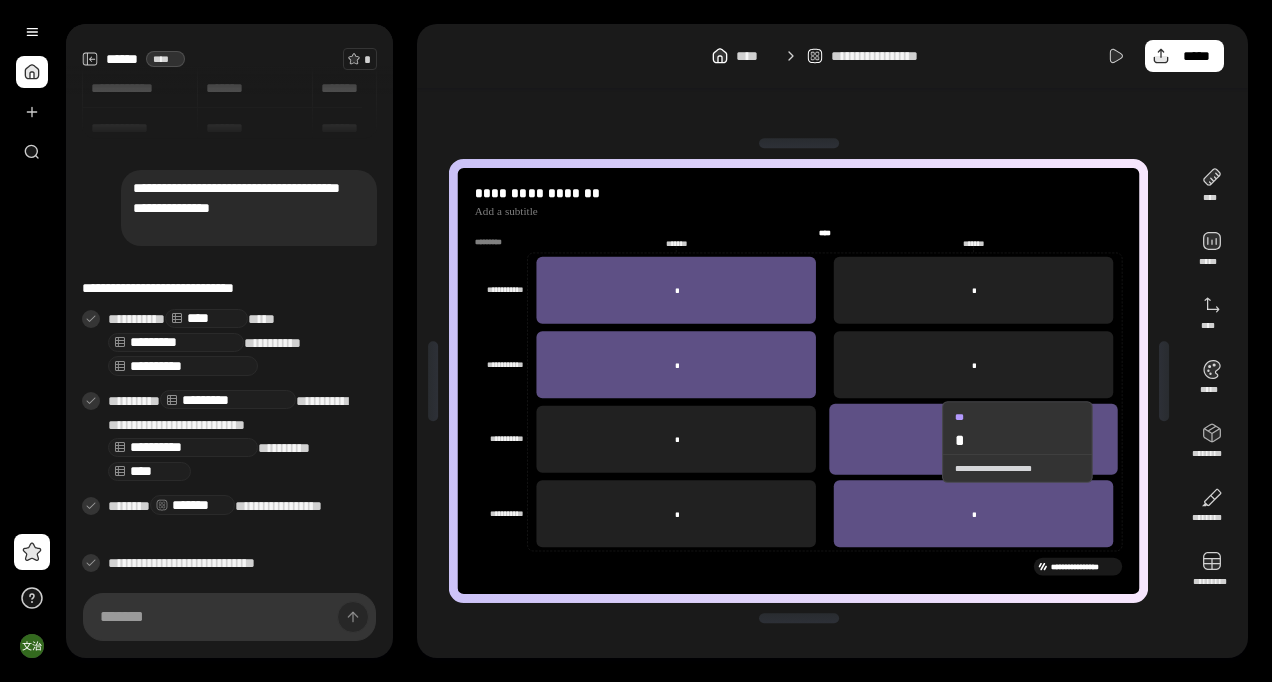 click 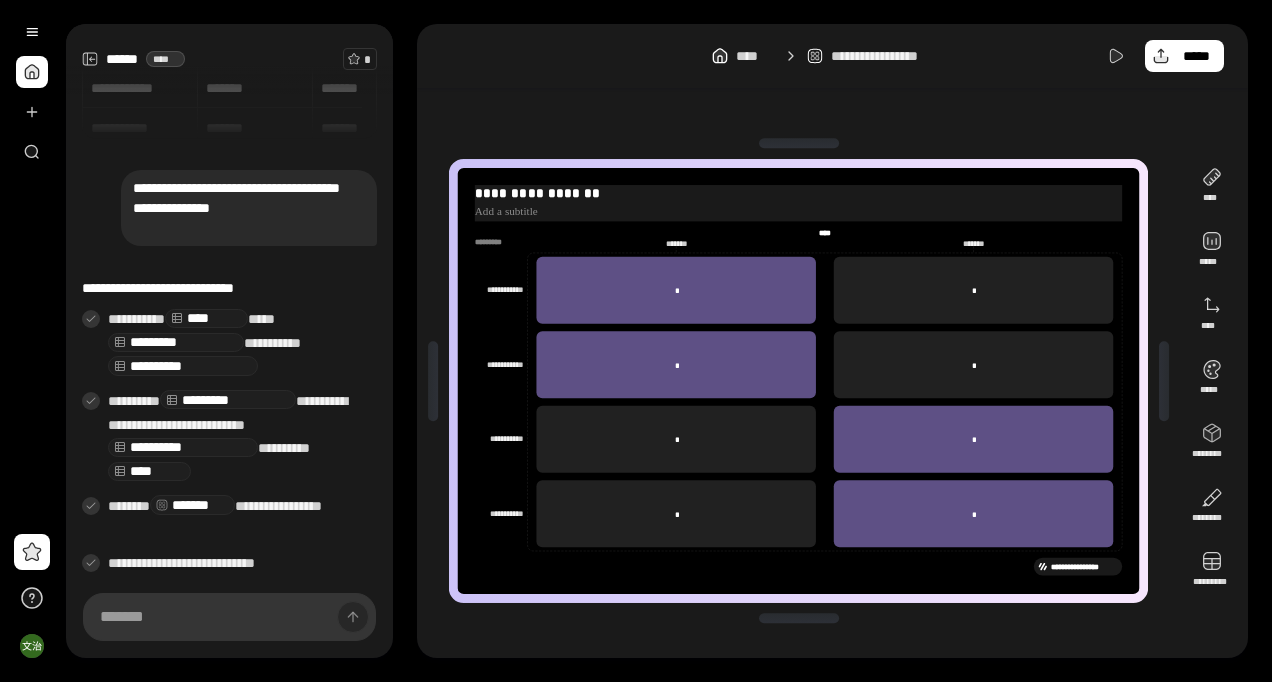 click at bounding box center (798, 211) 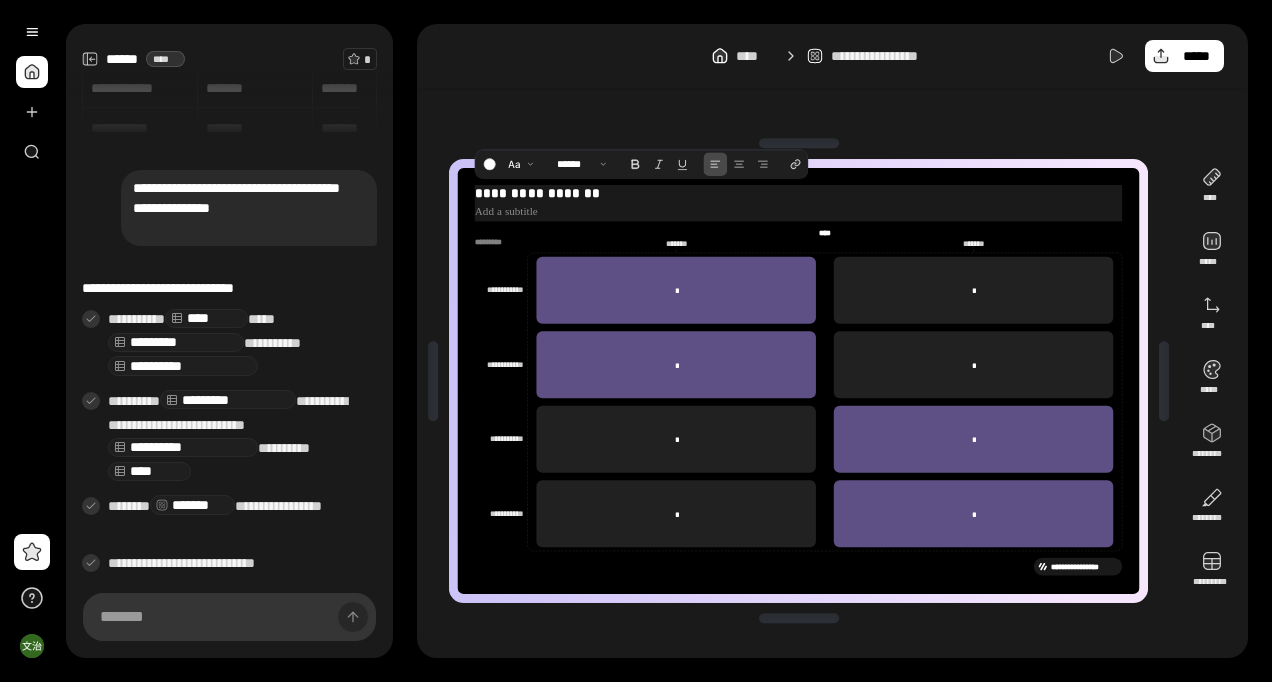 click at bounding box center [798, 211] 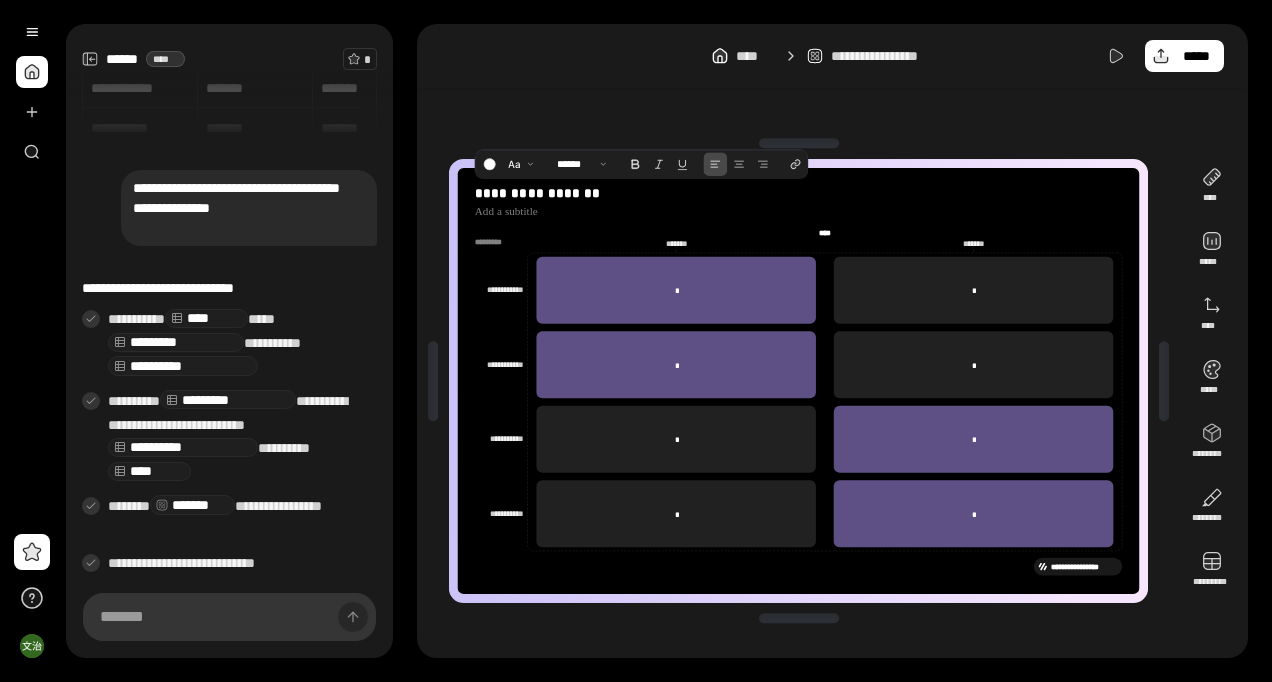 click on "**********" at bounding box center [798, 381] 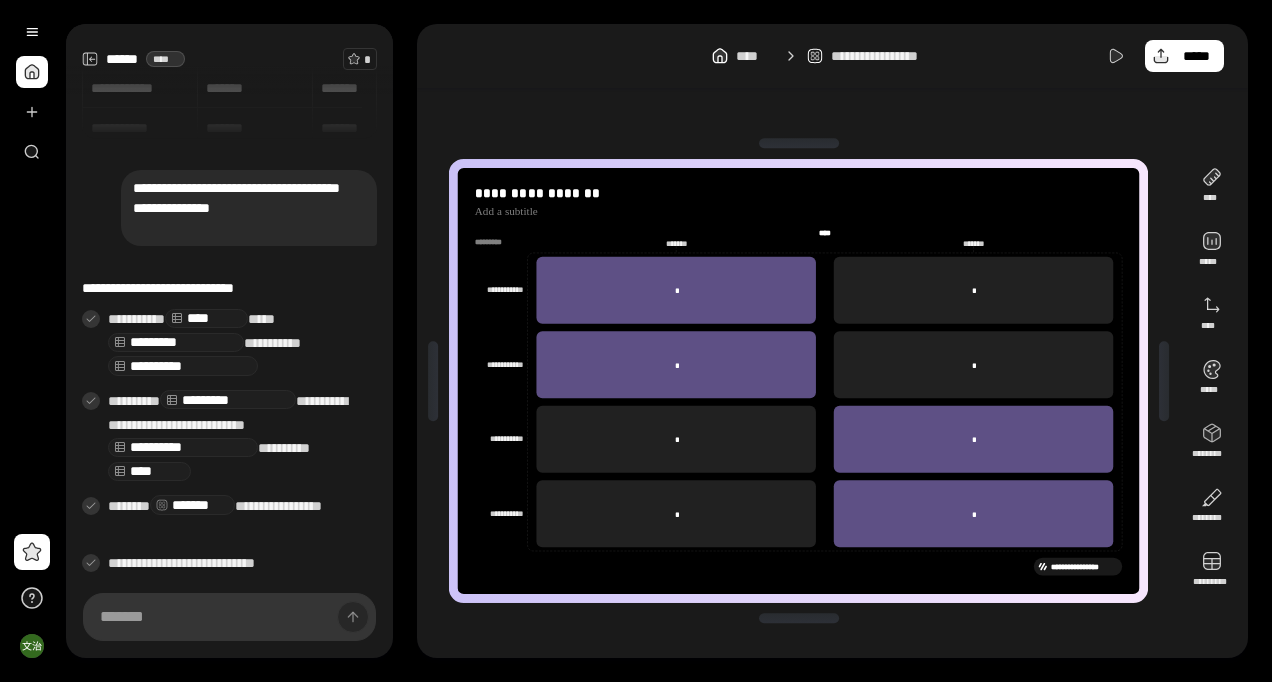 click on "**********" at bounding box center [222, 288] 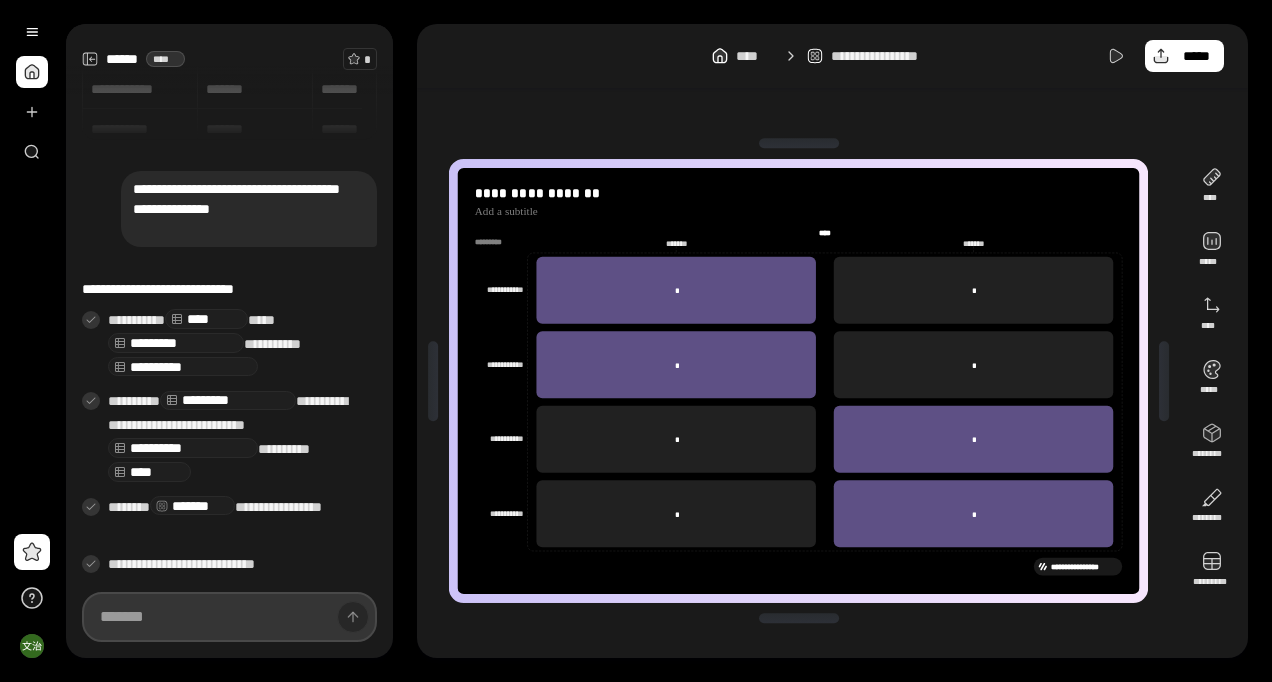 click at bounding box center [229, 617] 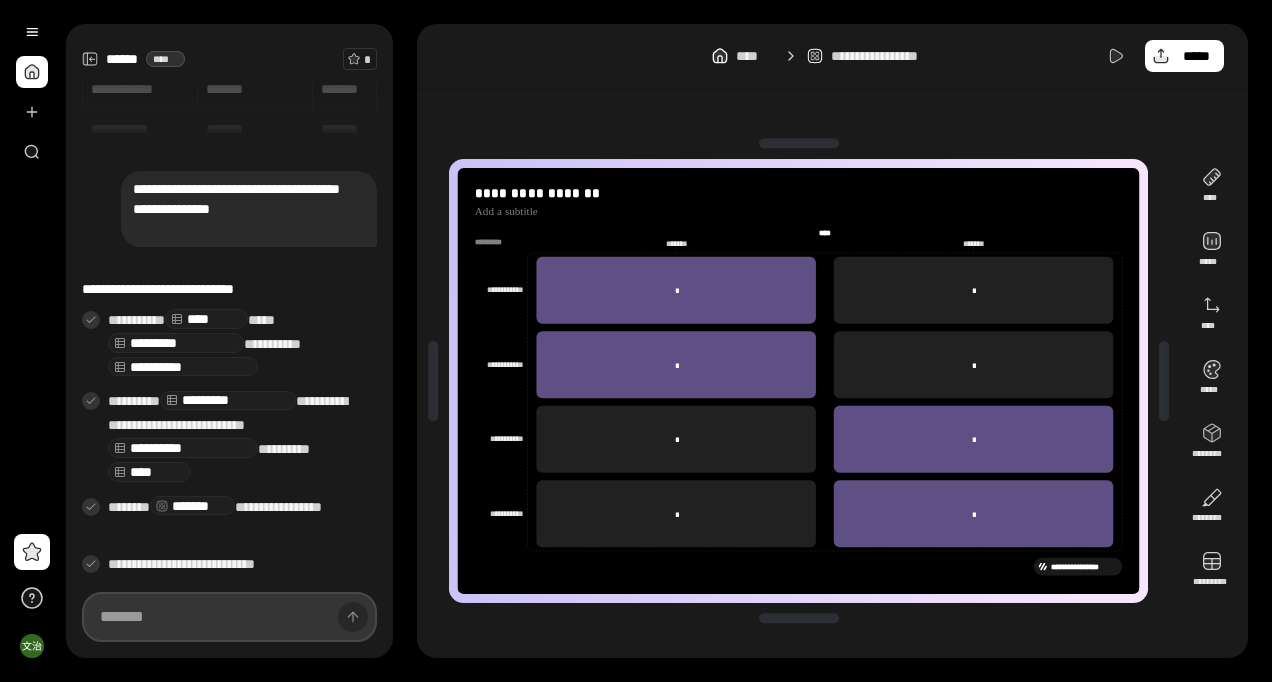 click at bounding box center [229, 617] 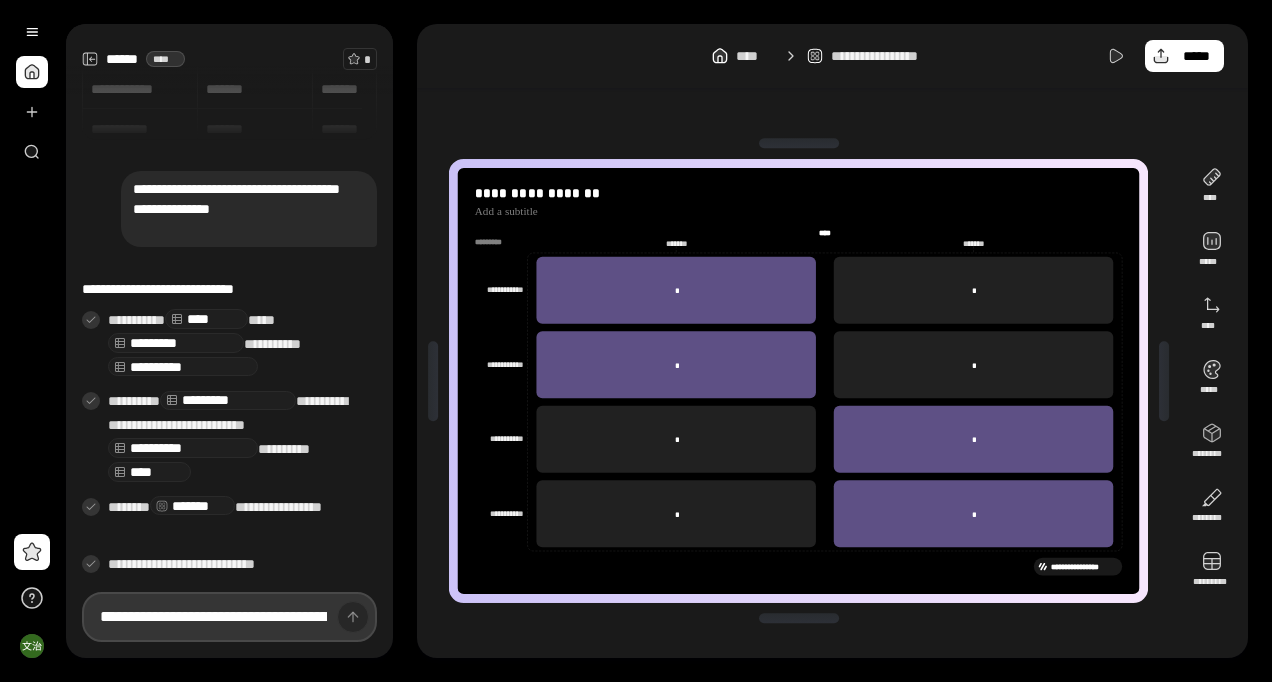 scroll, scrollTop: 0, scrollLeft: 2263, axis: horizontal 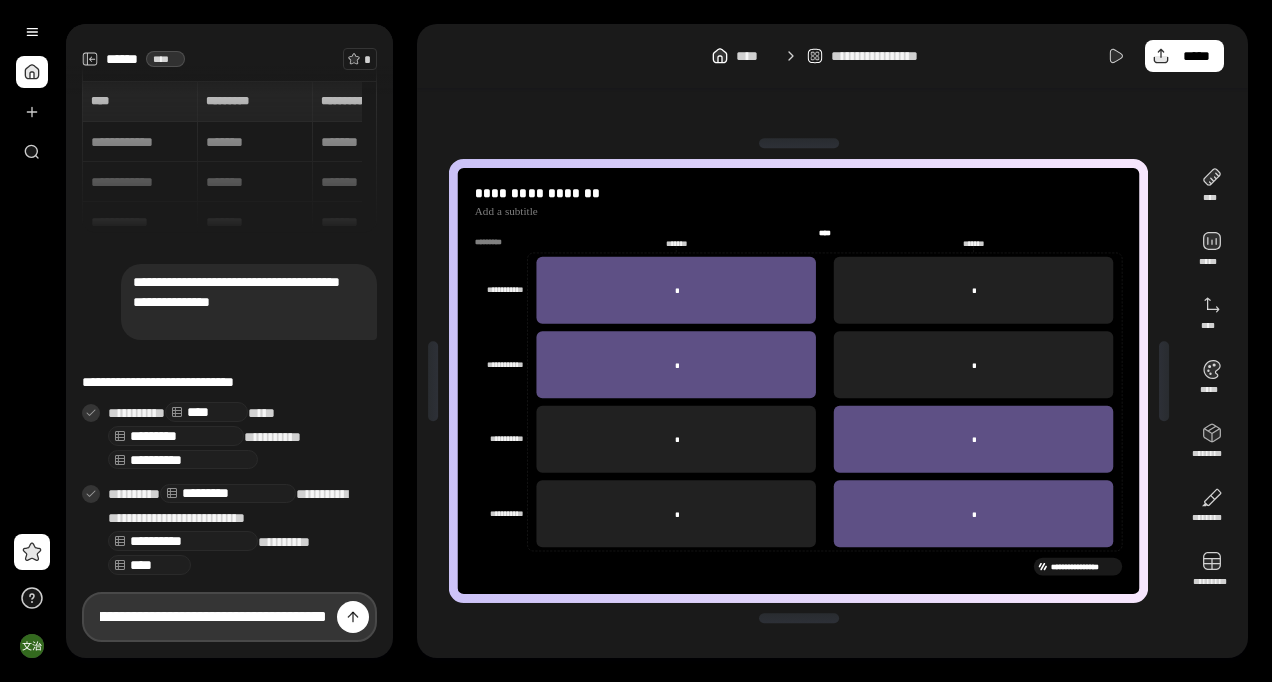type on "**********" 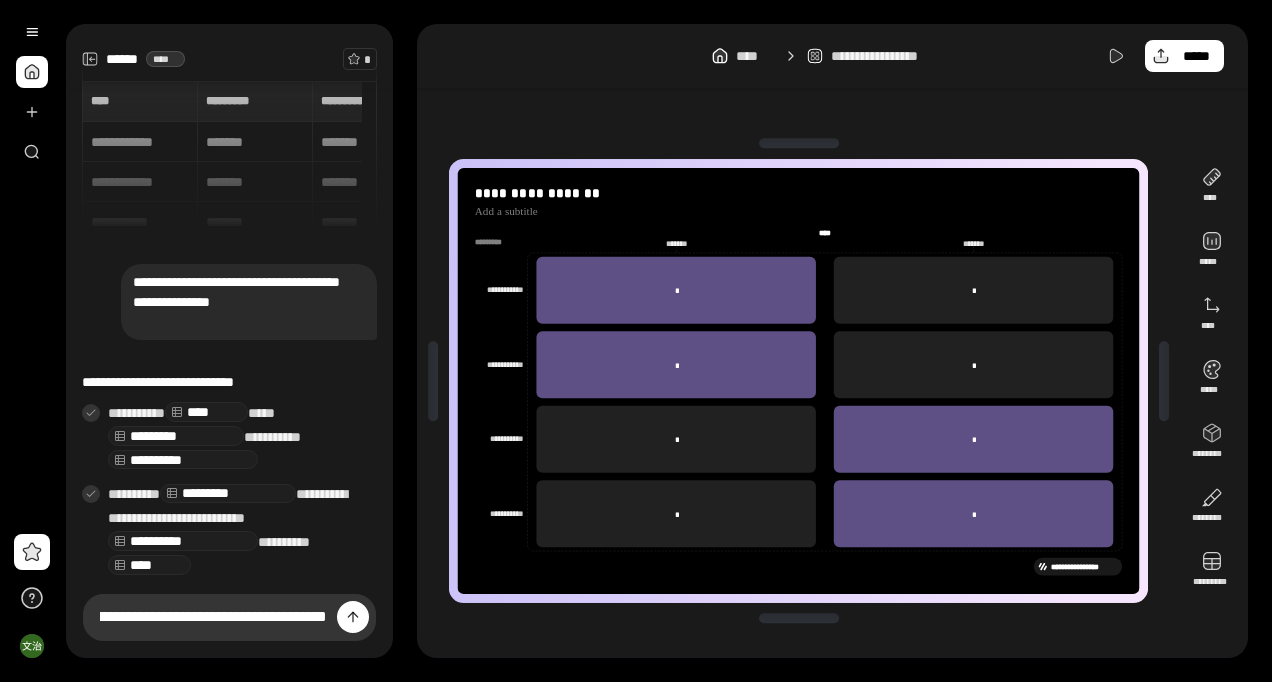 scroll, scrollTop: 0, scrollLeft: 0, axis: both 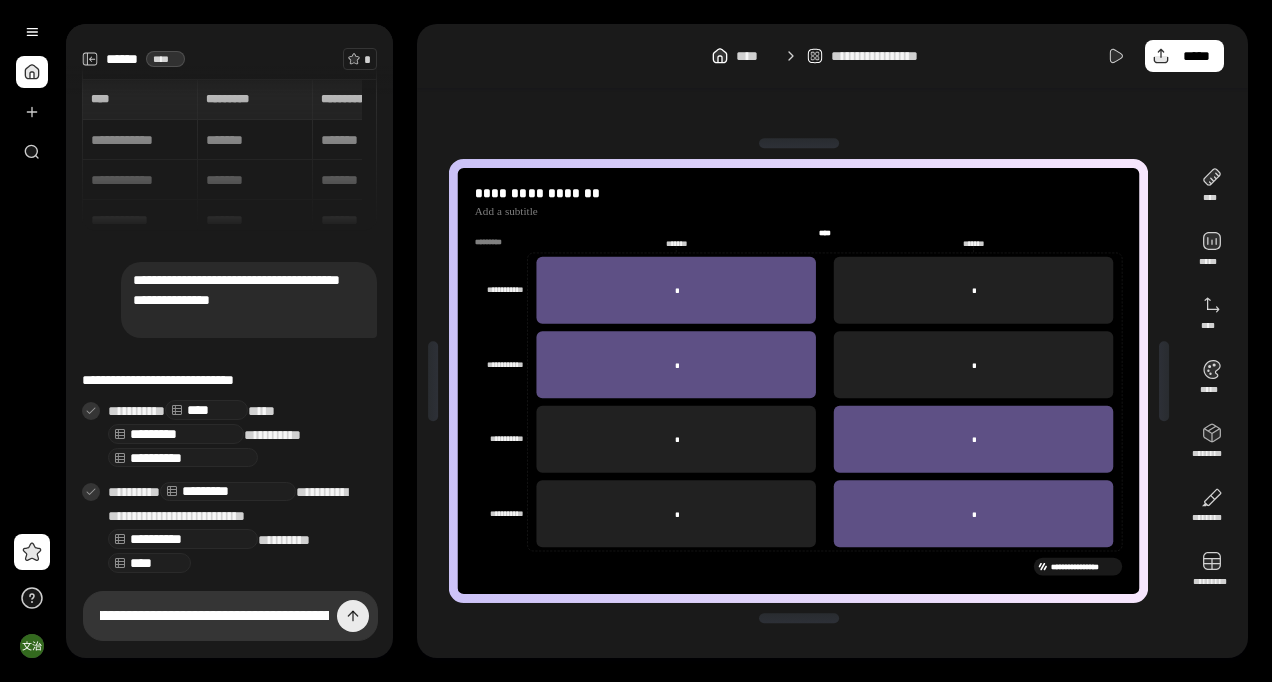 click at bounding box center (353, 616) 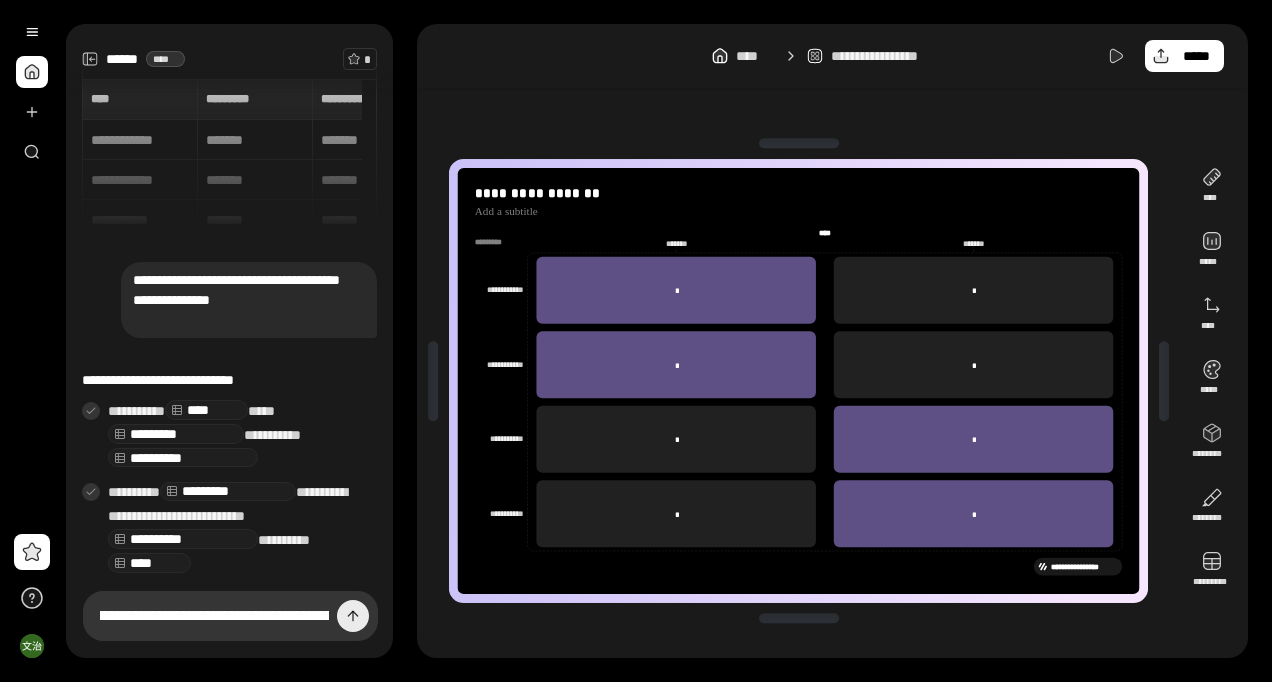 type 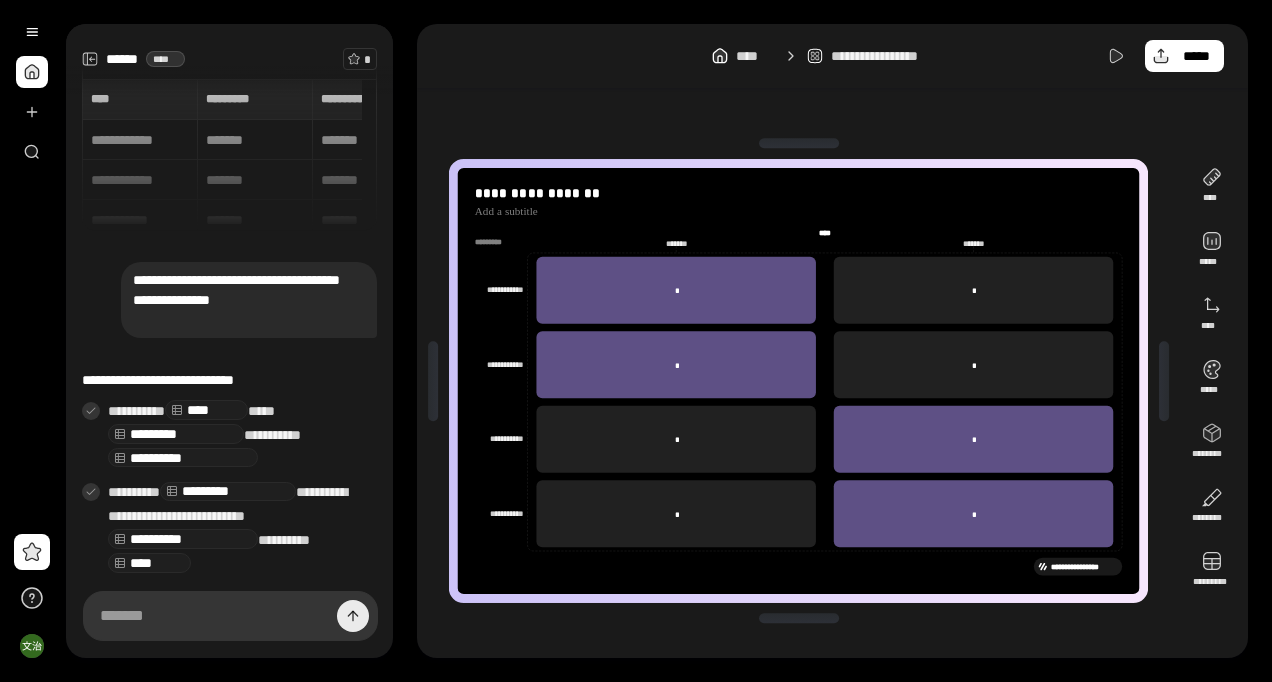 scroll, scrollTop: 0, scrollLeft: 0, axis: both 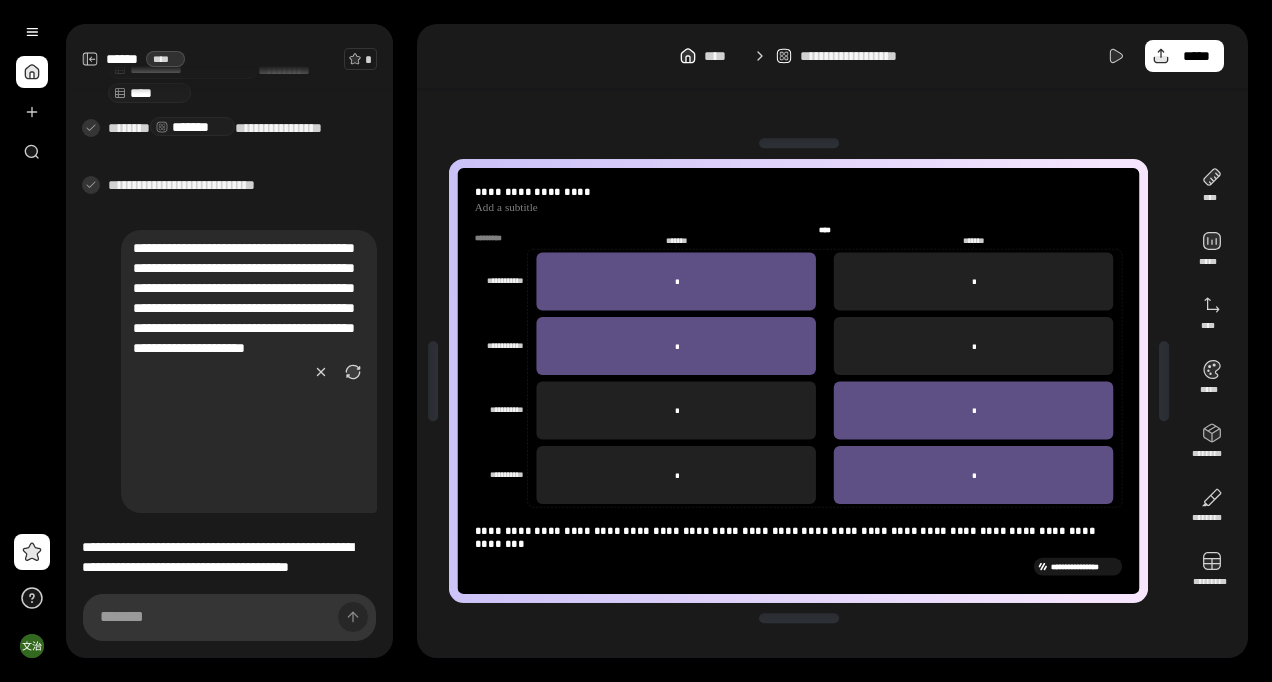 click on "**********" at bounding box center (798, 381) 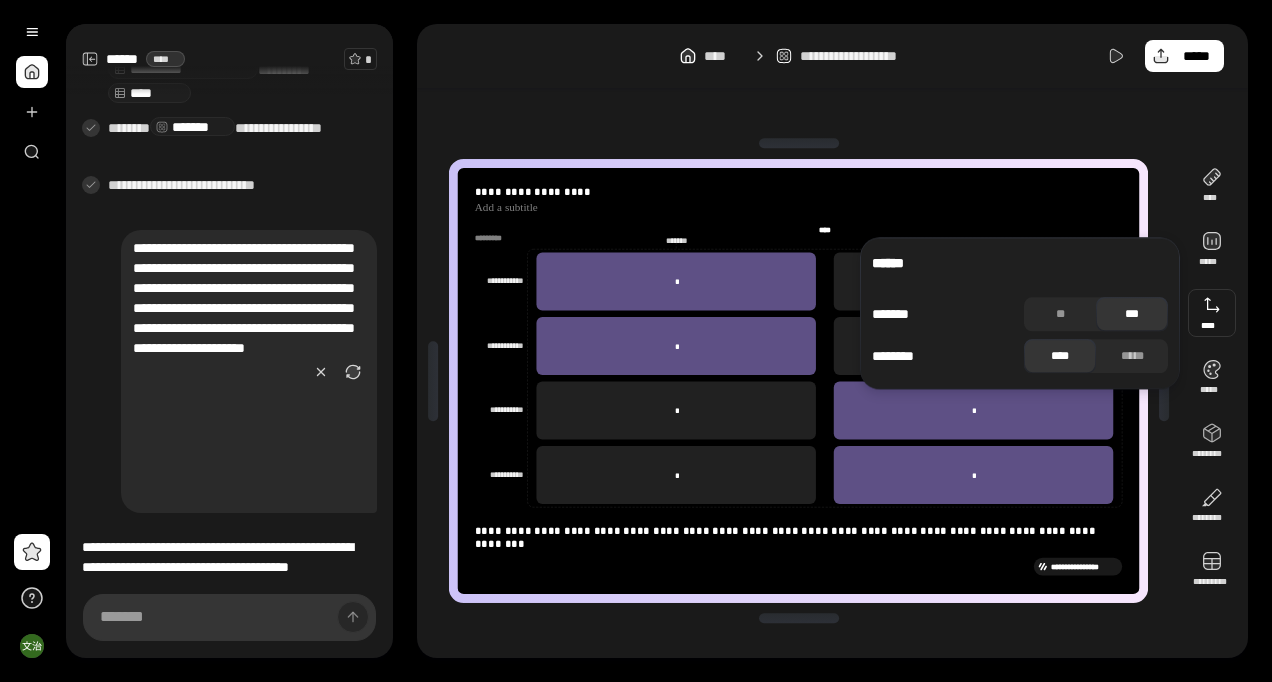click at bounding box center (1212, 313) 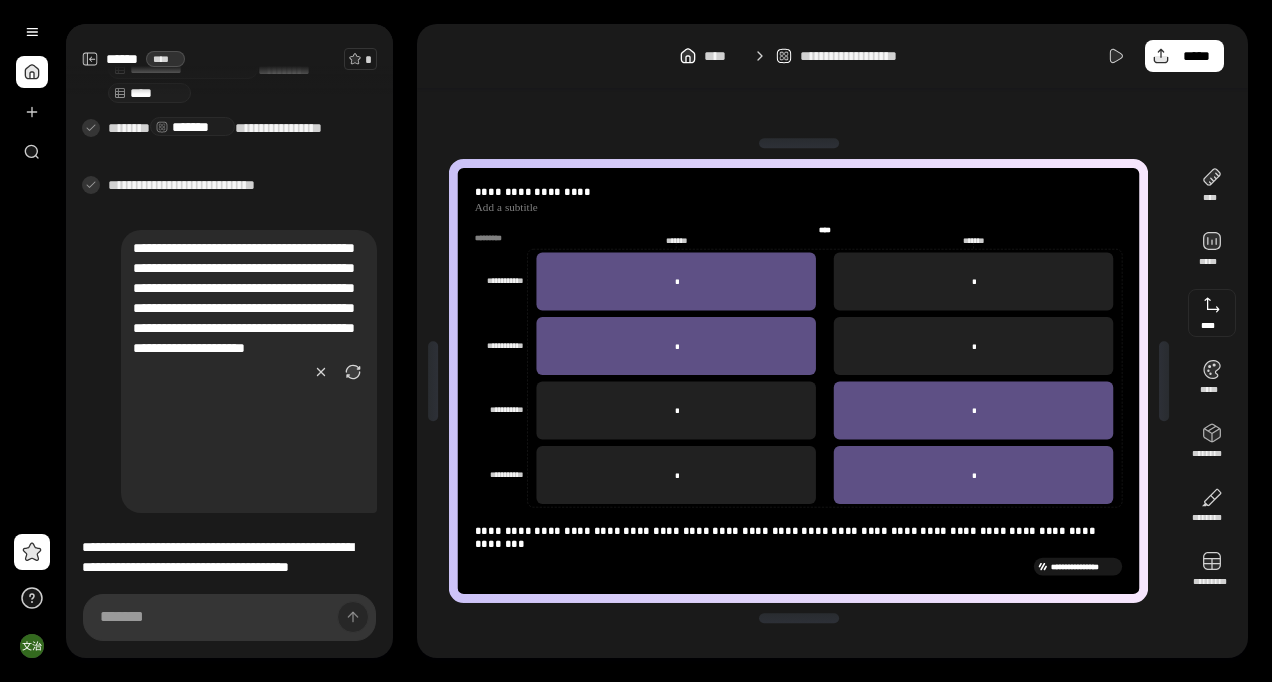click at bounding box center [1212, 313] 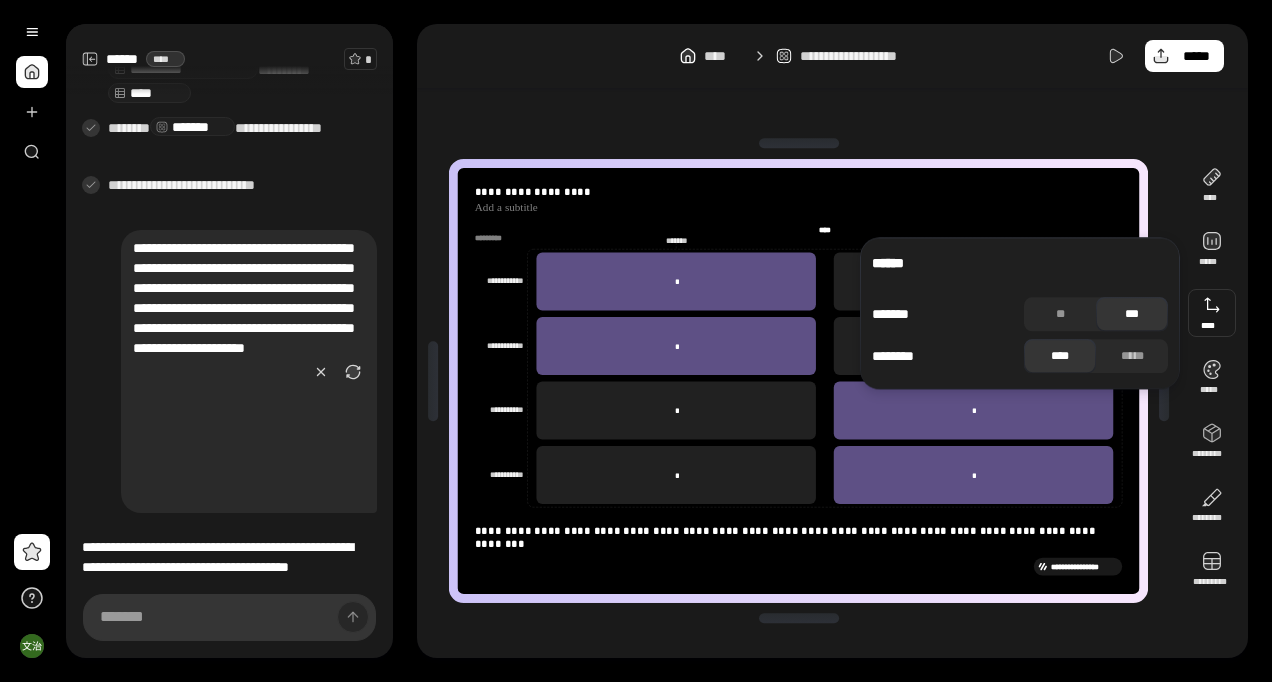 click at bounding box center [1212, 313] 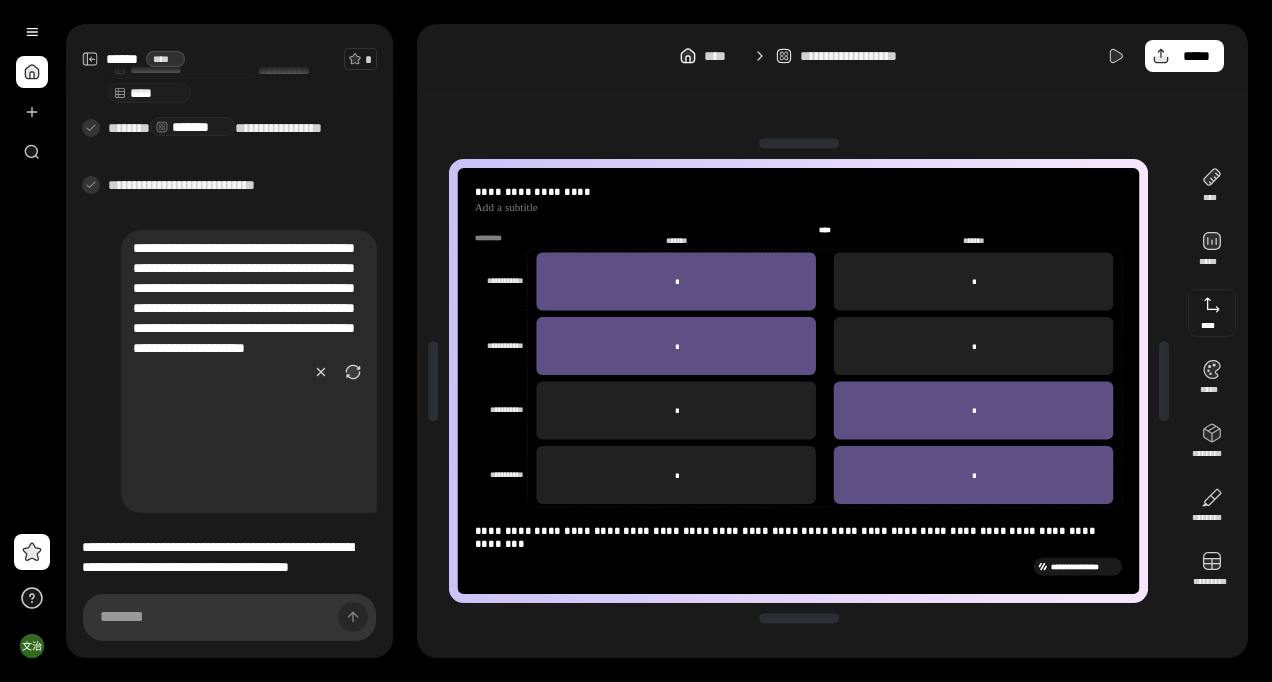 click at bounding box center [1212, 313] 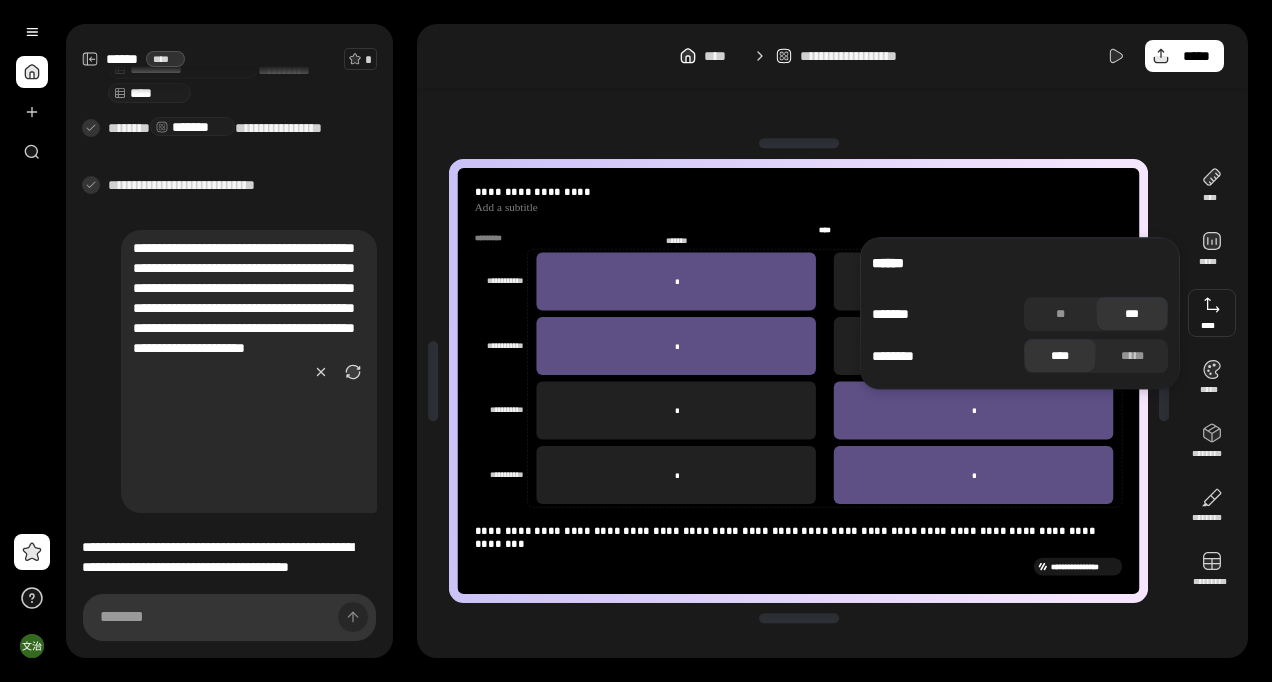 click at bounding box center (1212, 313) 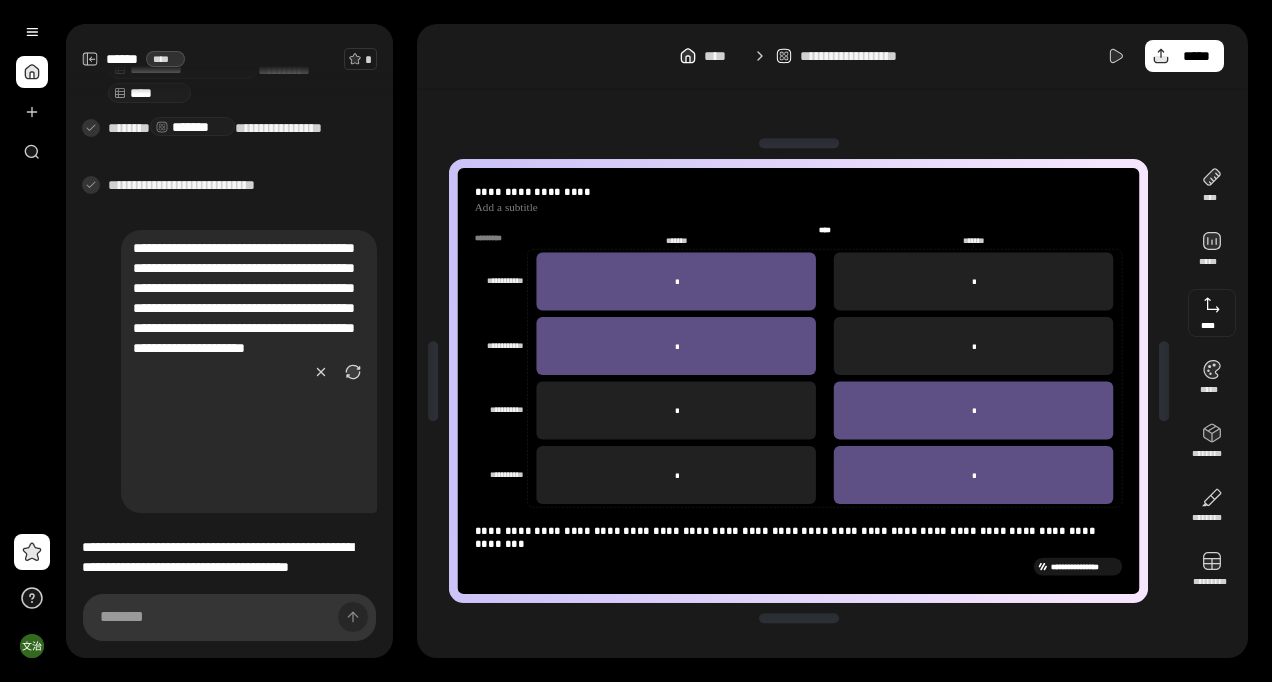 click at bounding box center [1212, 313] 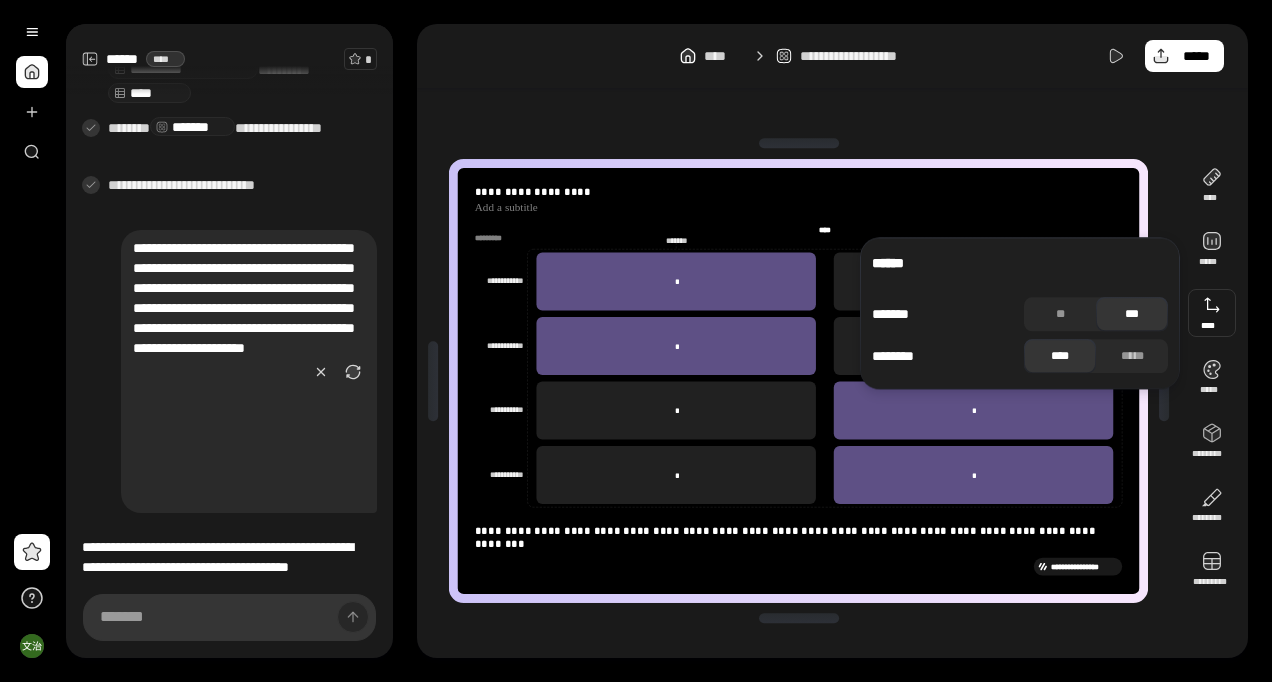 click at bounding box center [1212, 313] 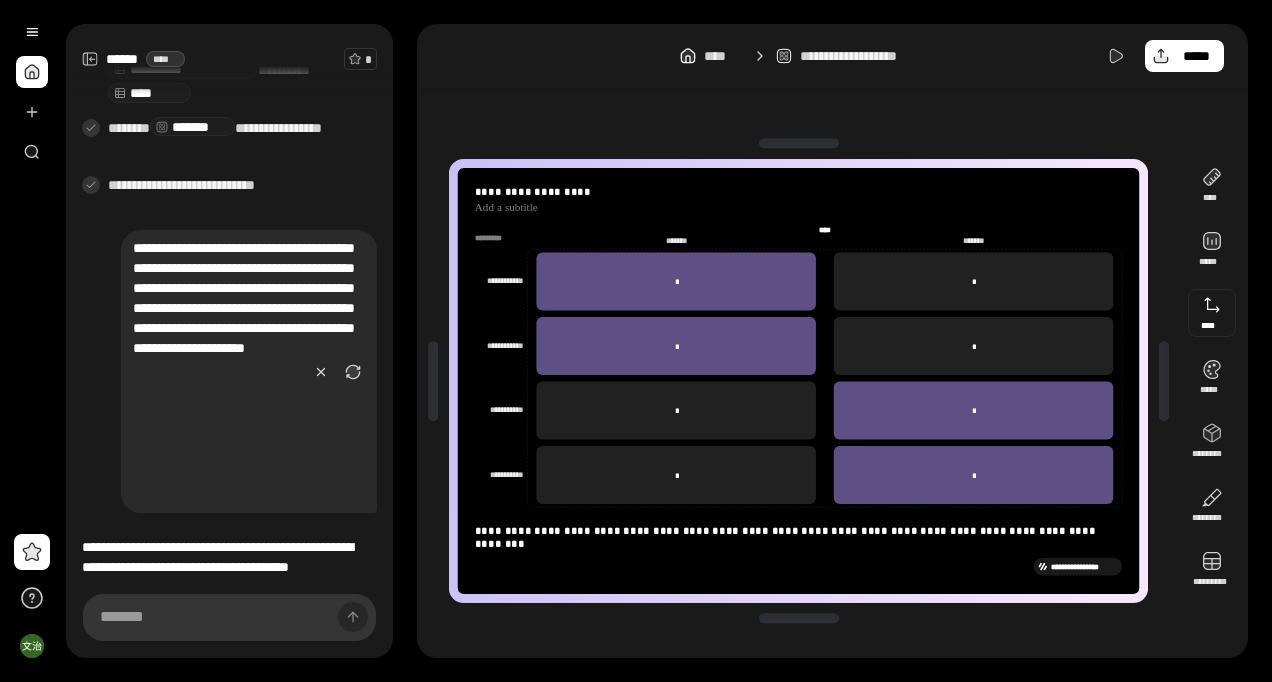 click at bounding box center (1212, 313) 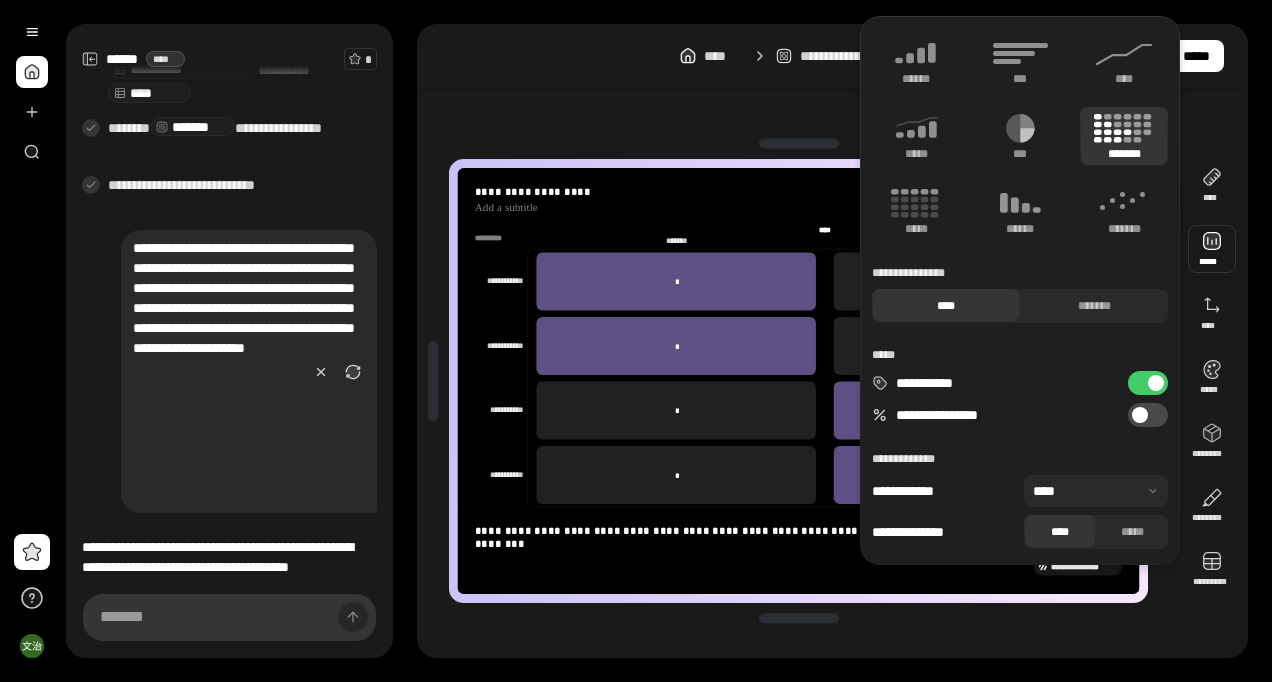 click at bounding box center (1212, 249) 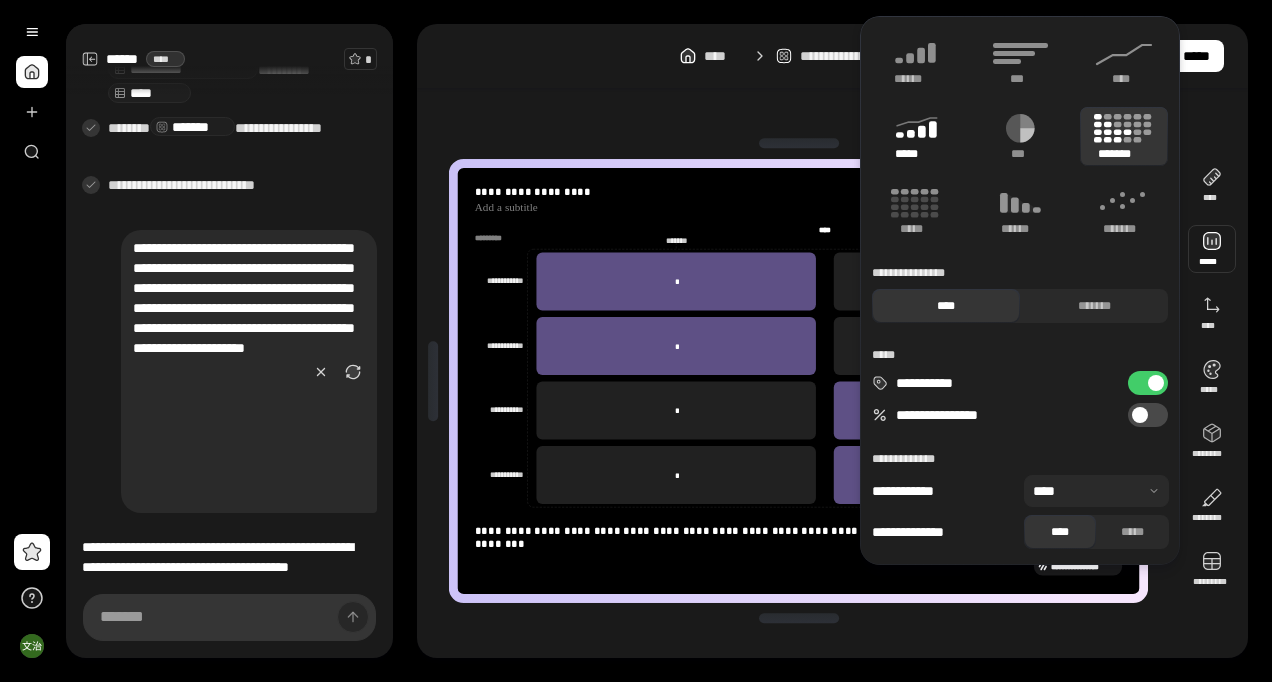 click 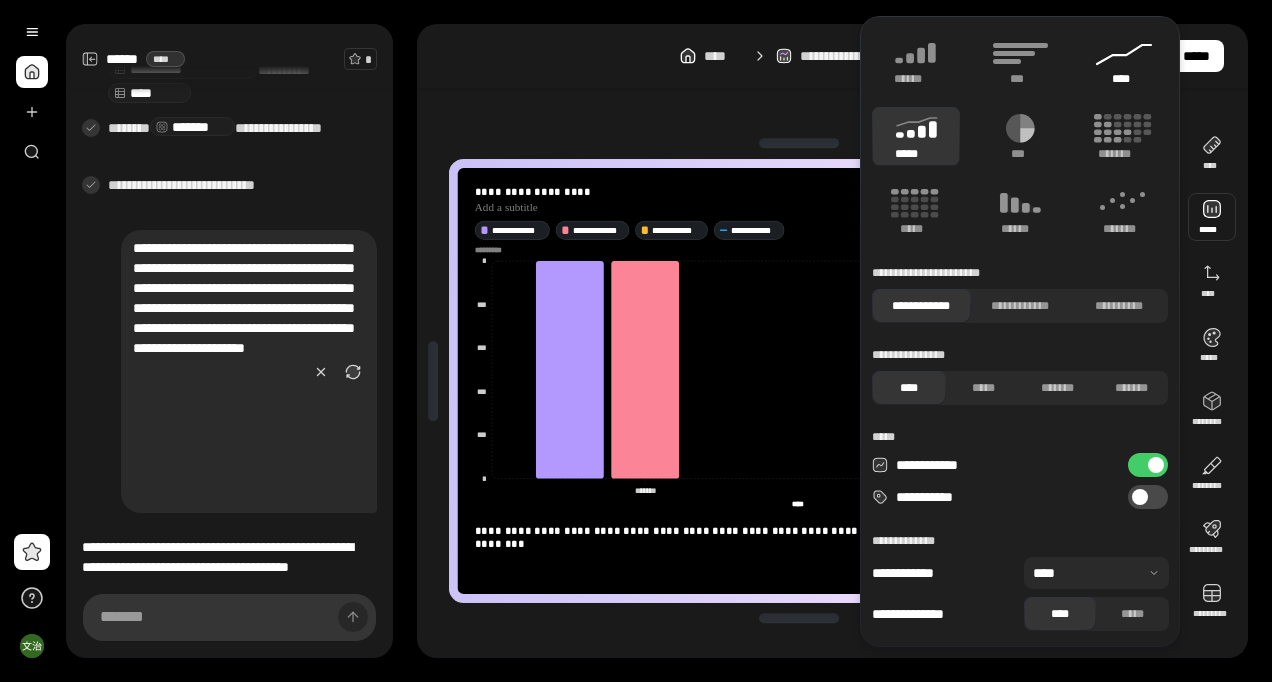 click 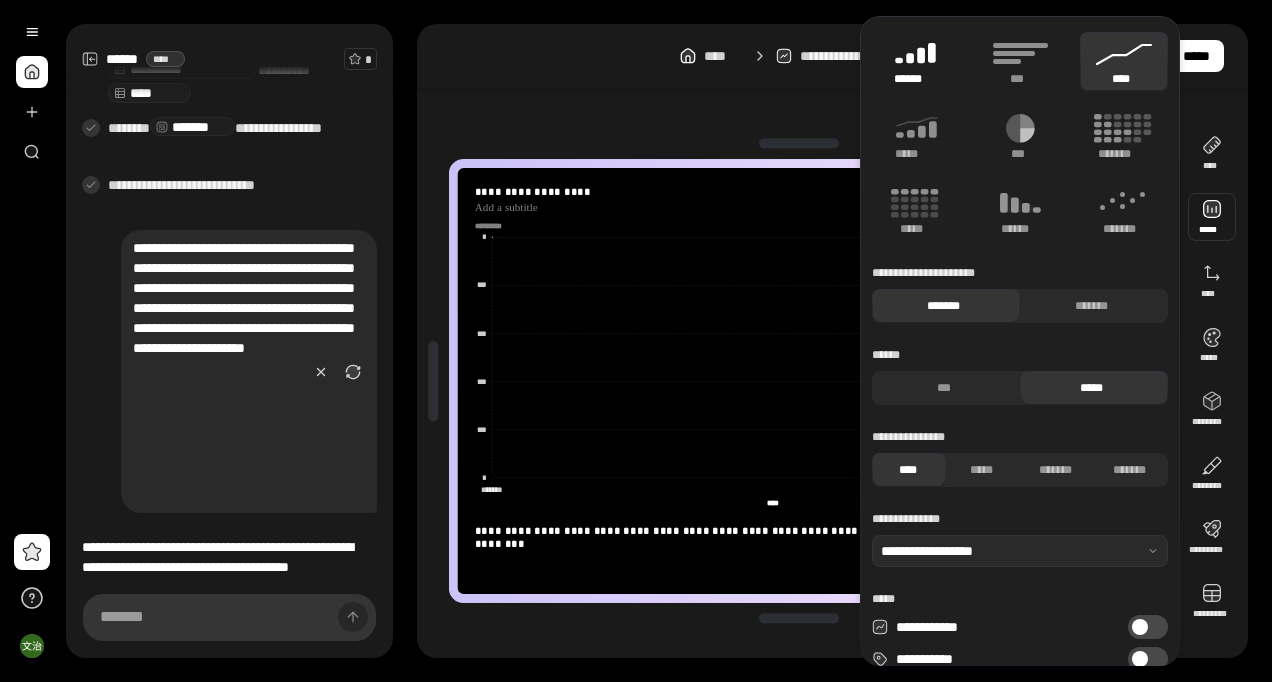 click on "******" at bounding box center (916, 61) 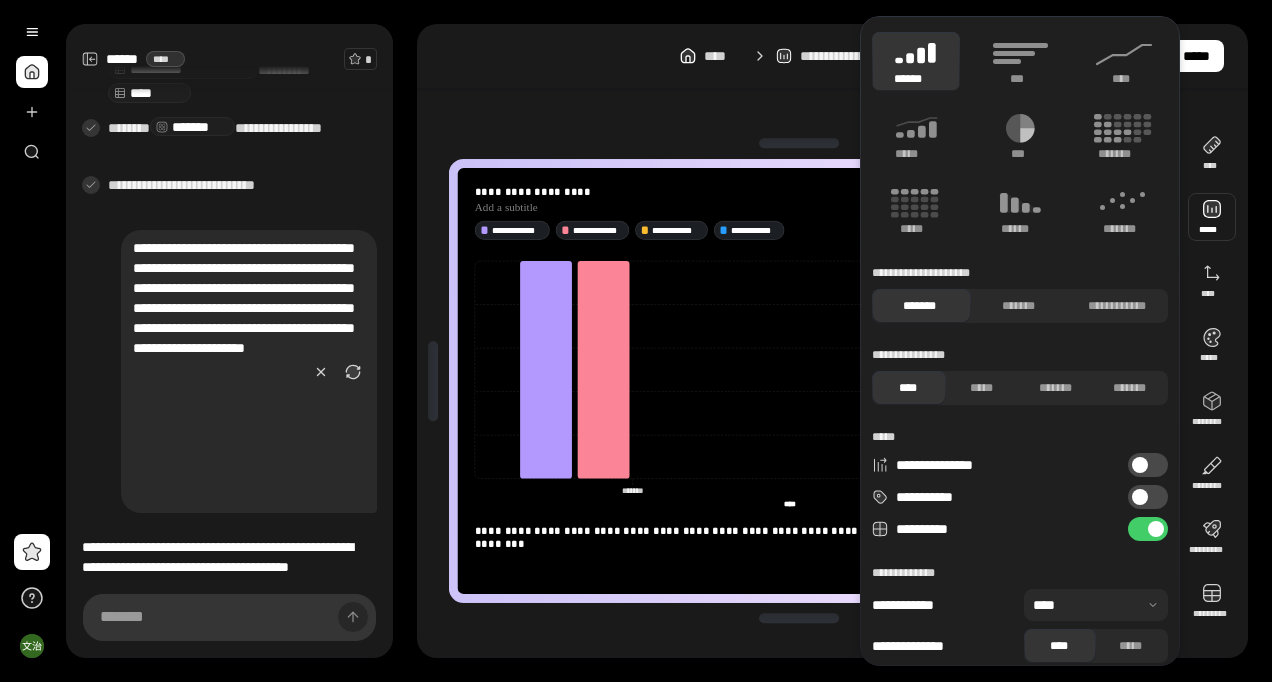 type on "******" 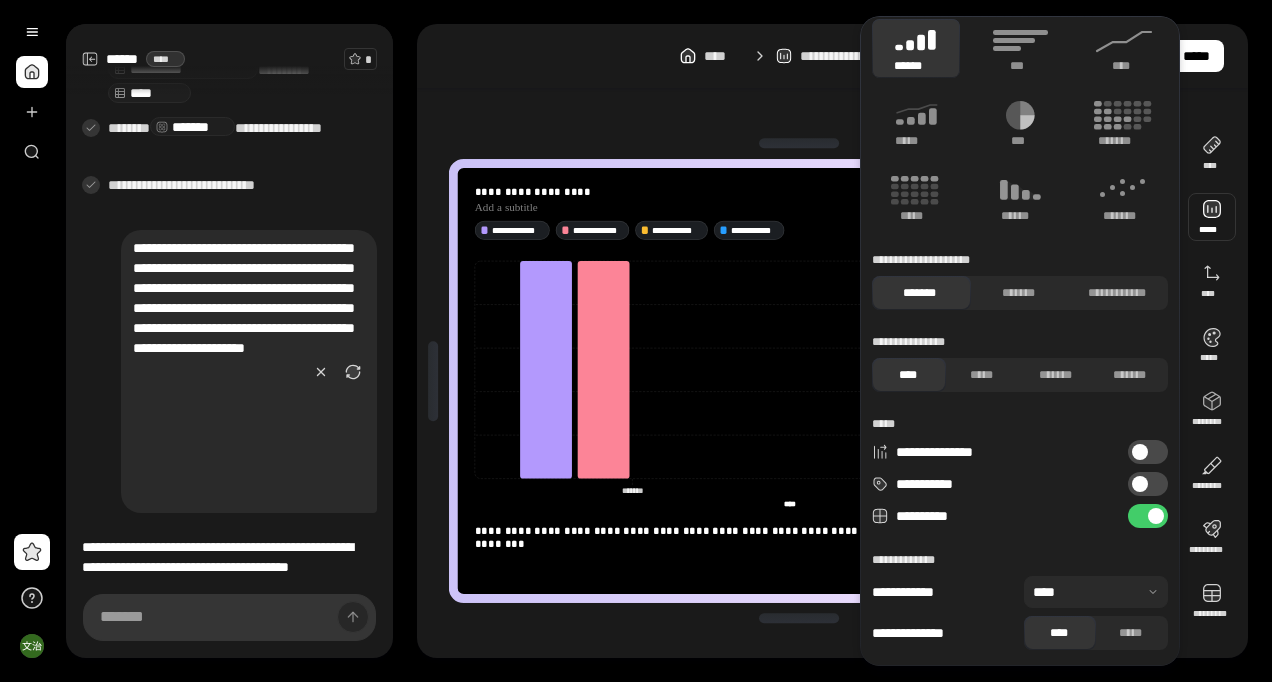 scroll, scrollTop: 0, scrollLeft: 0, axis: both 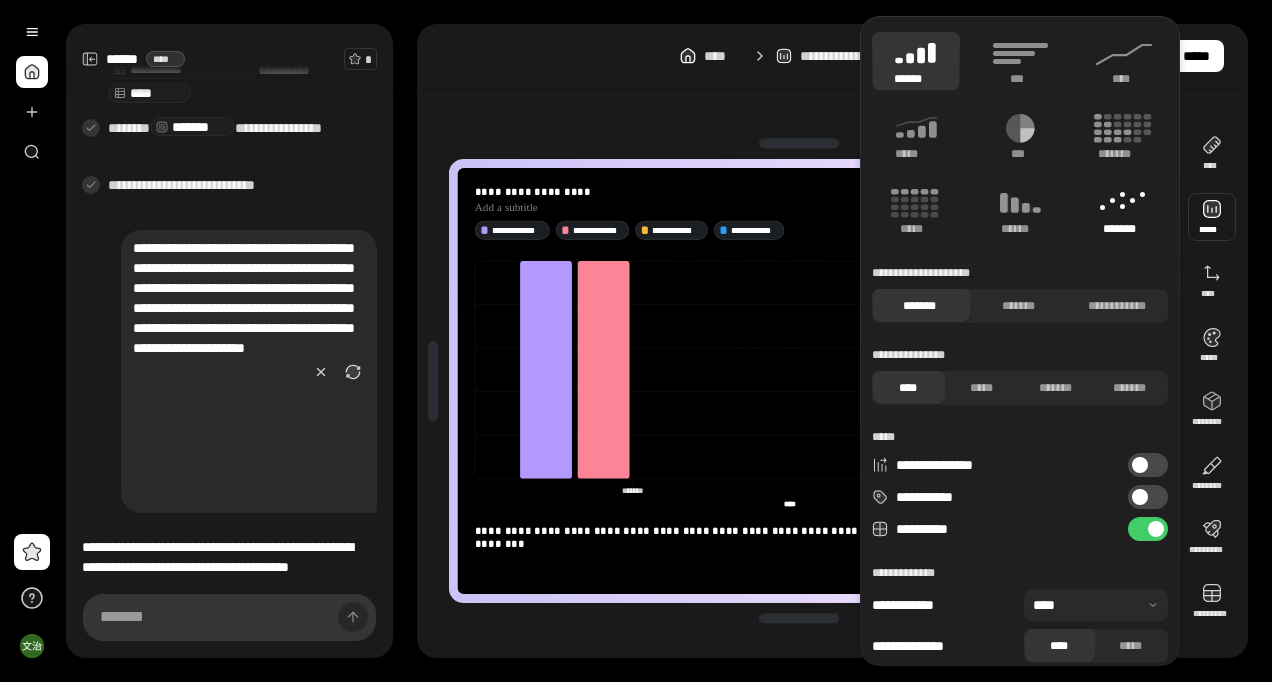 click 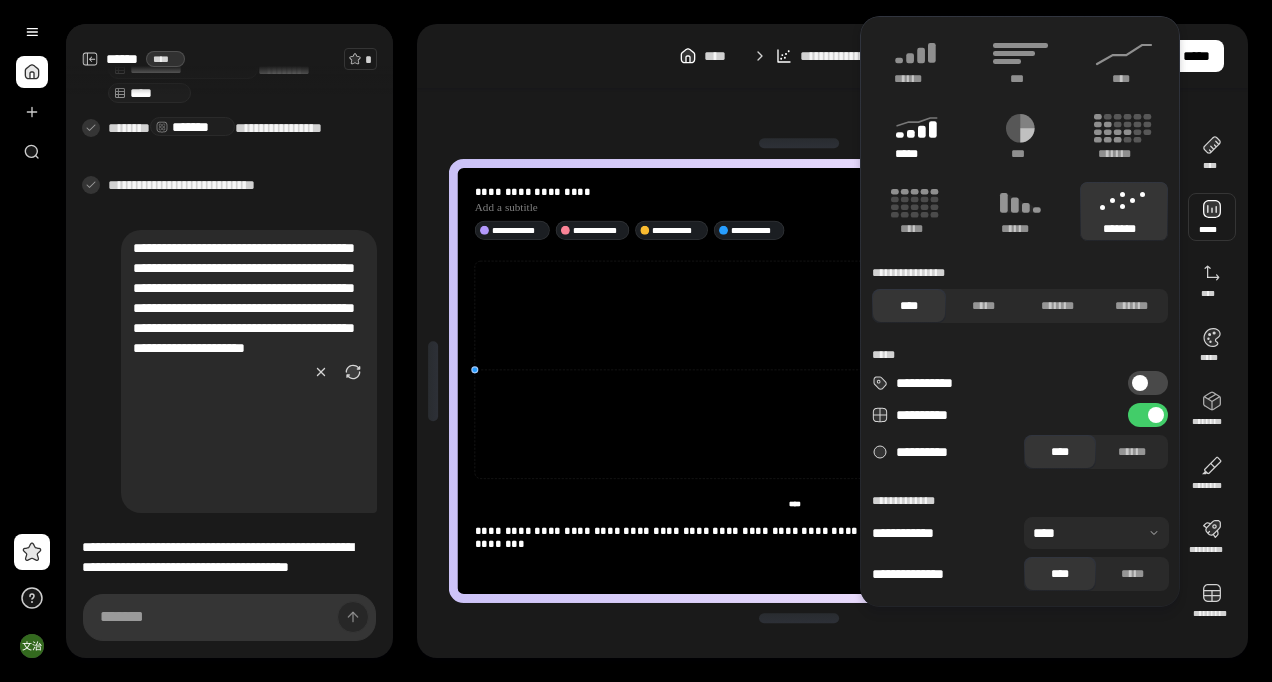 click 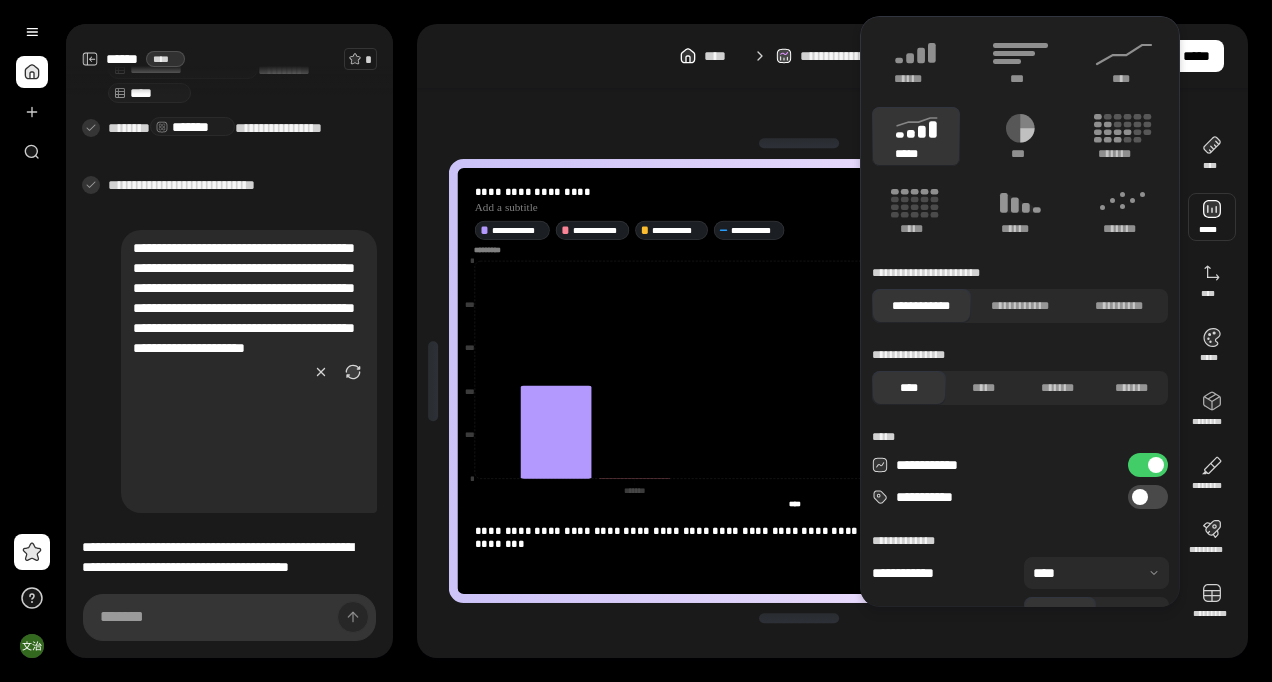type on "**********" 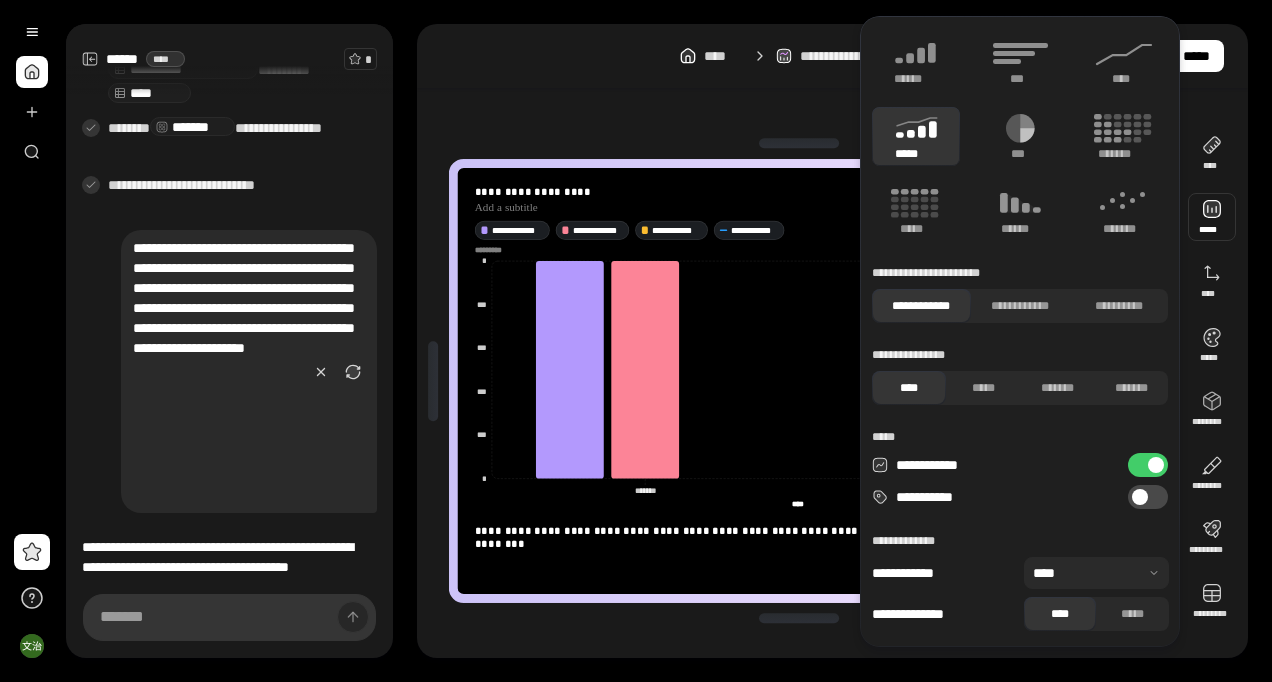 click on "**********" at bounding box center (798, 381) 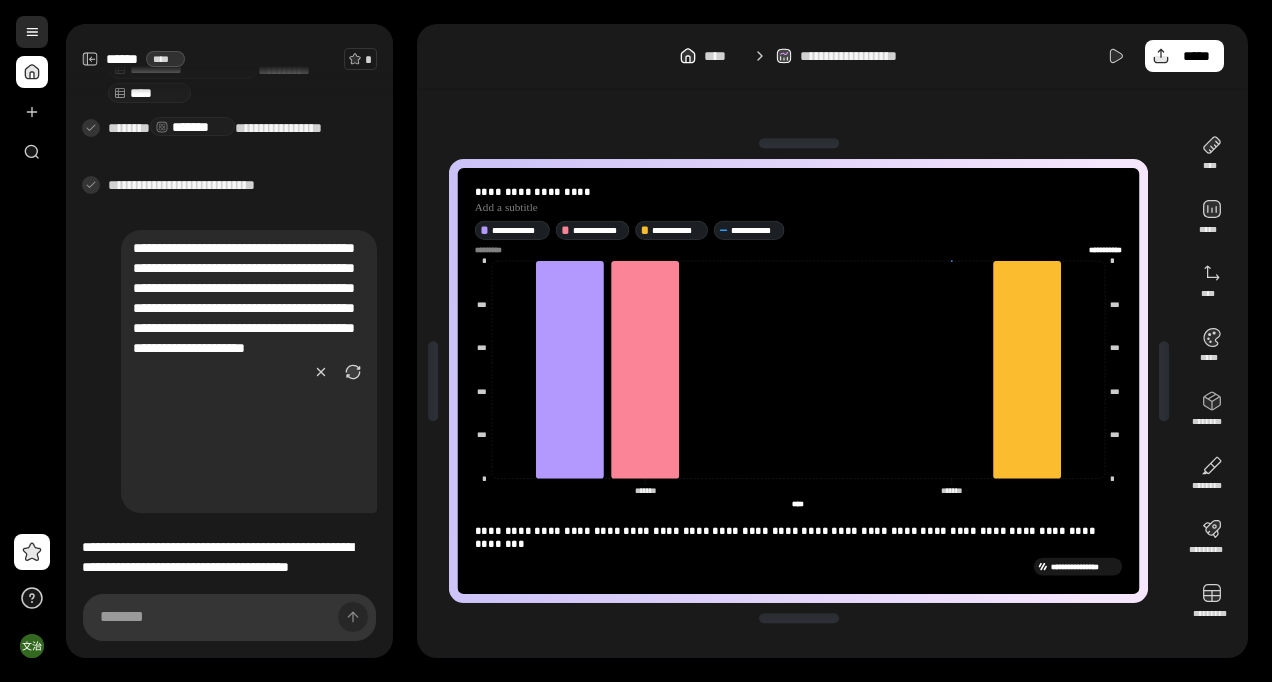 click at bounding box center [32, 32] 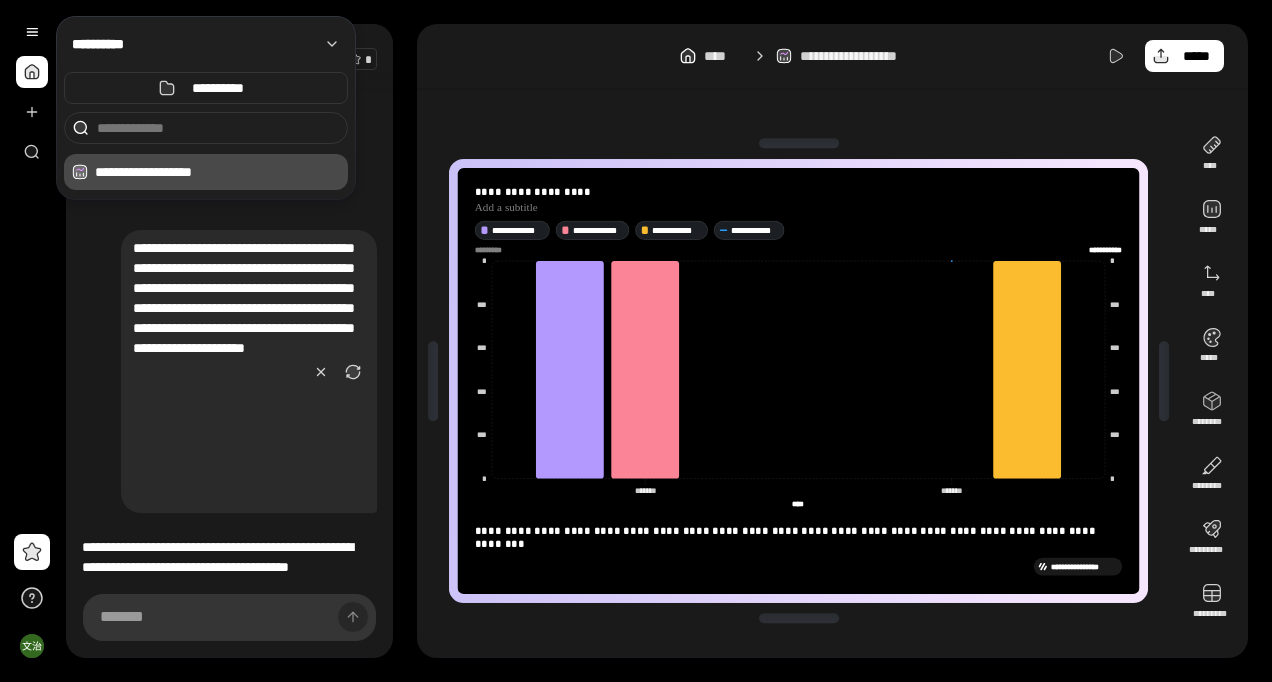 click on "**********" at bounding box center (249, 371) 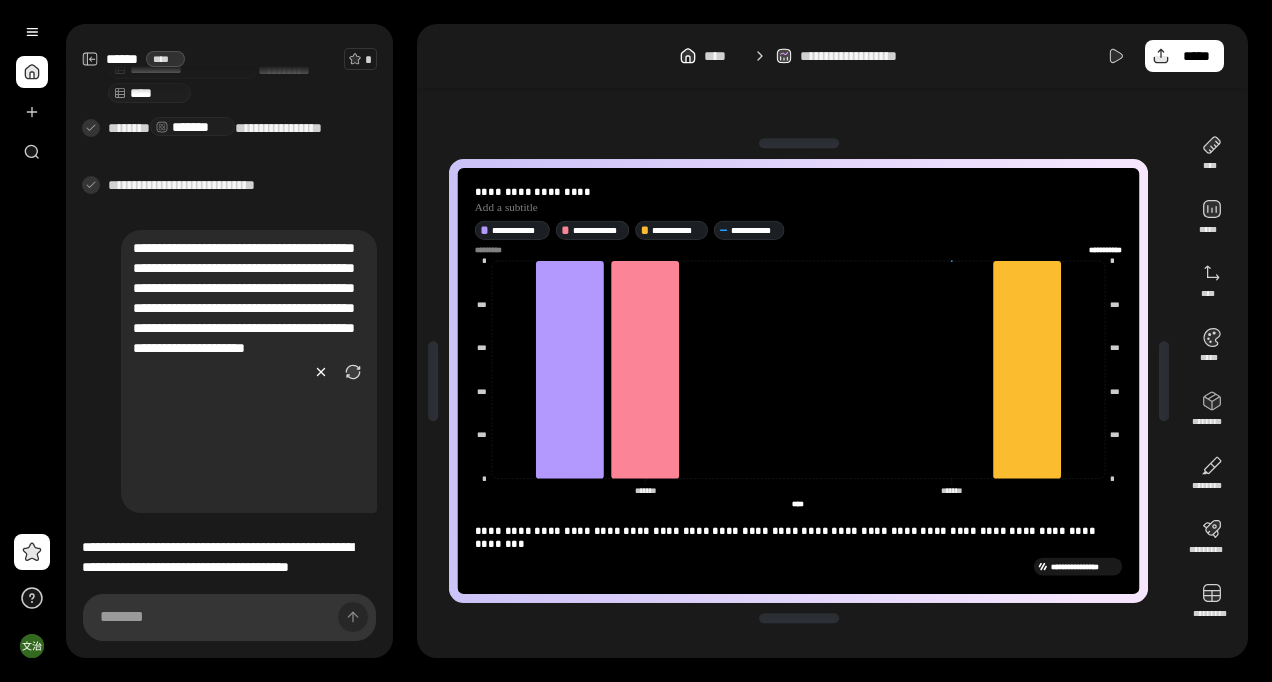 click at bounding box center [321, 372] 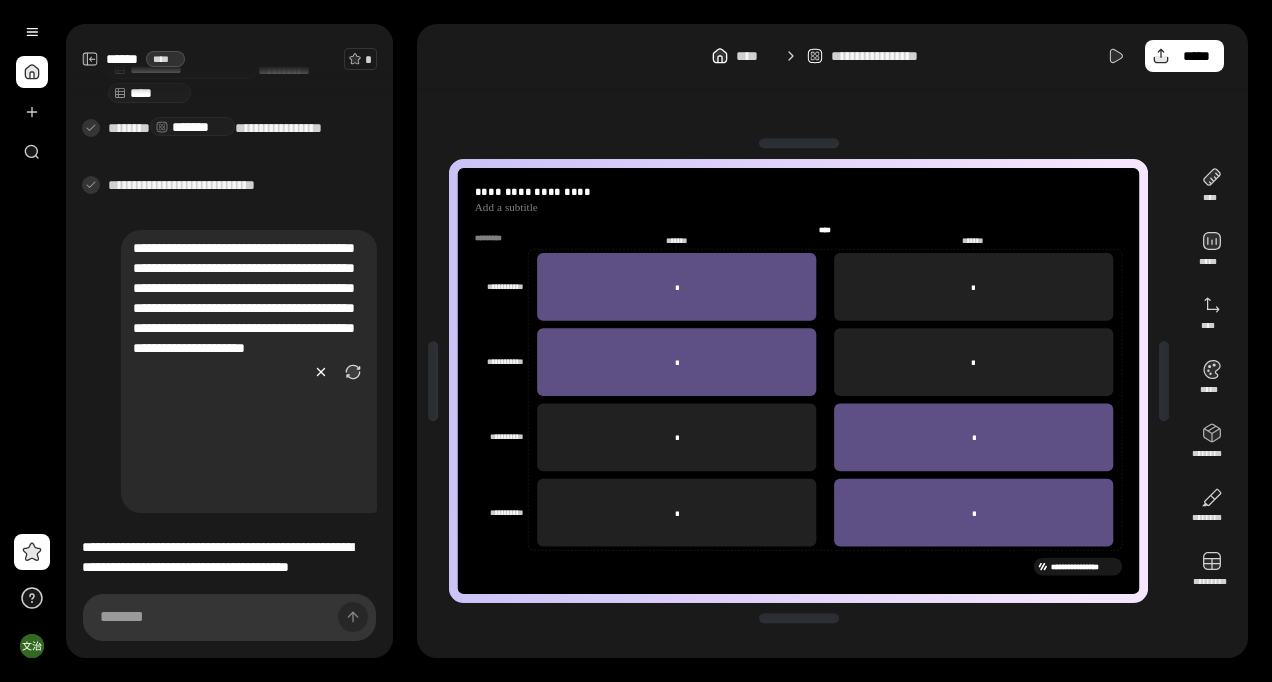 click at bounding box center [321, 372] 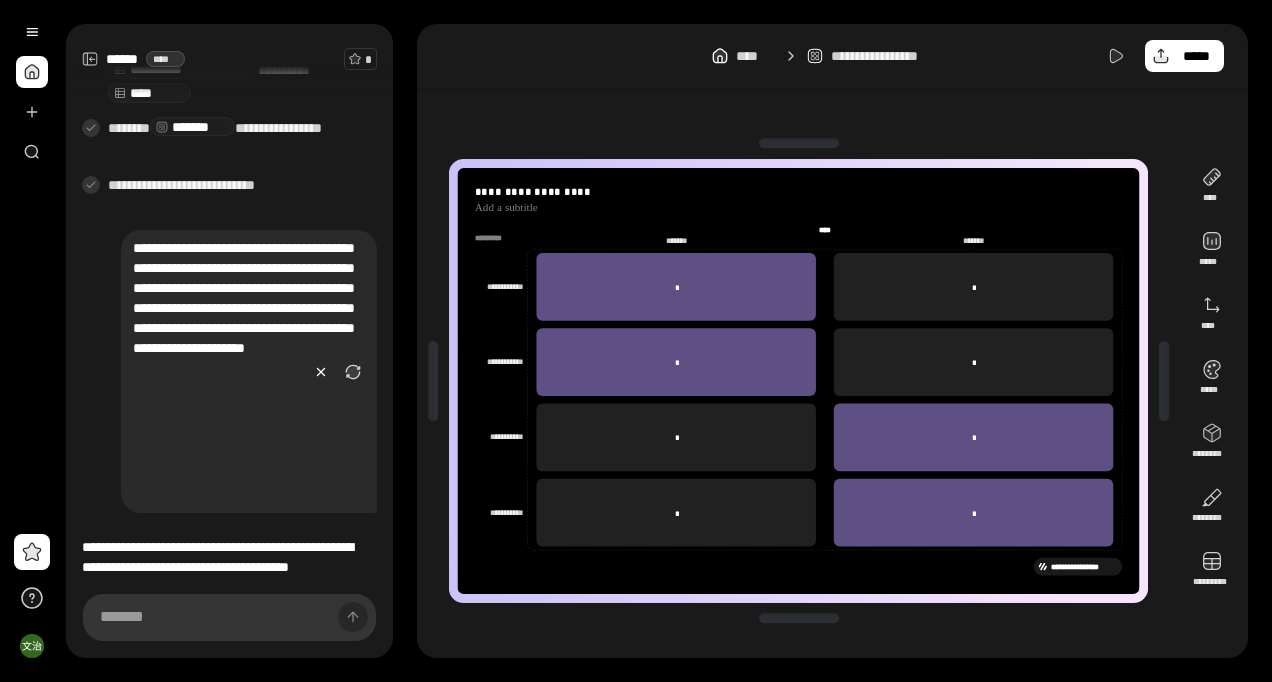 click at bounding box center [321, 372] 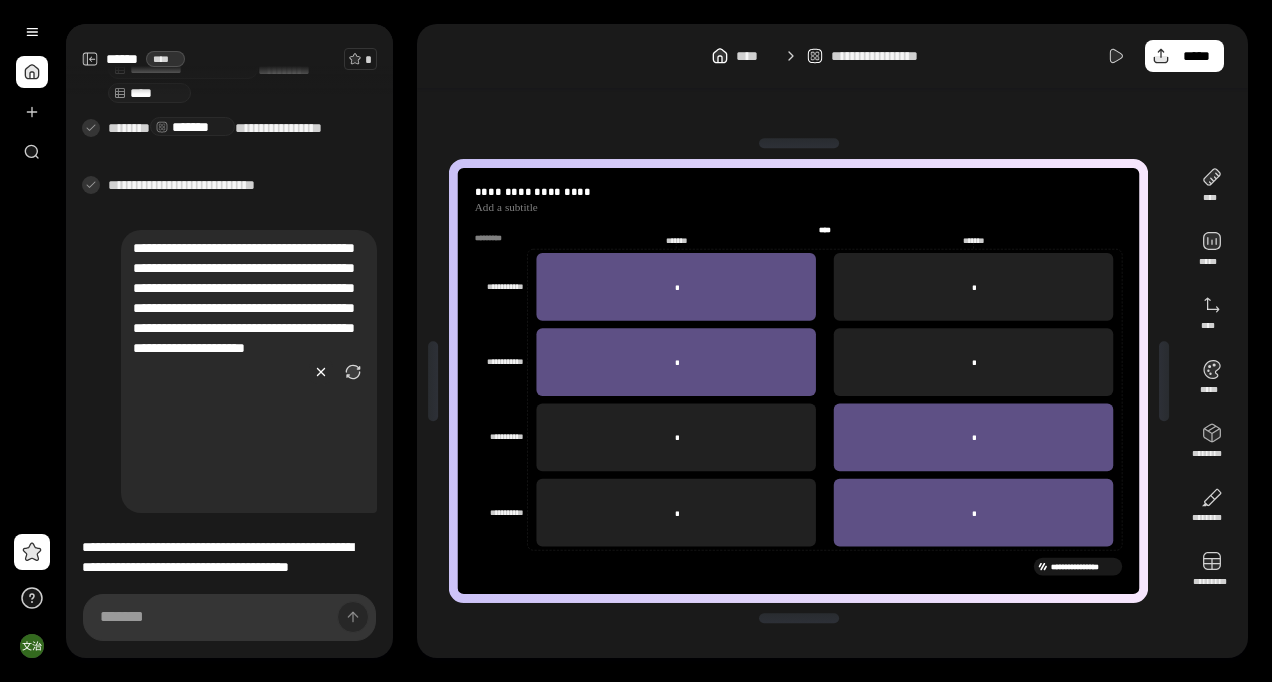 click at bounding box center [321, 372] 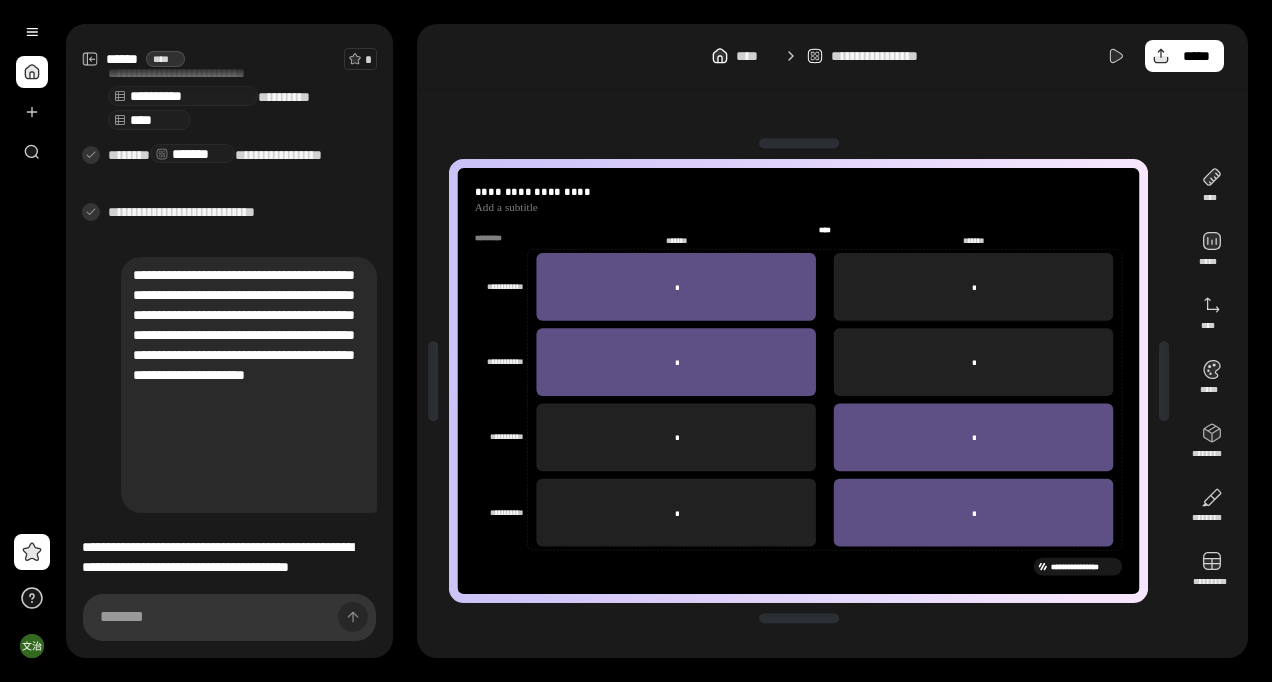 click on "**********" at bounding box center (217, 557) 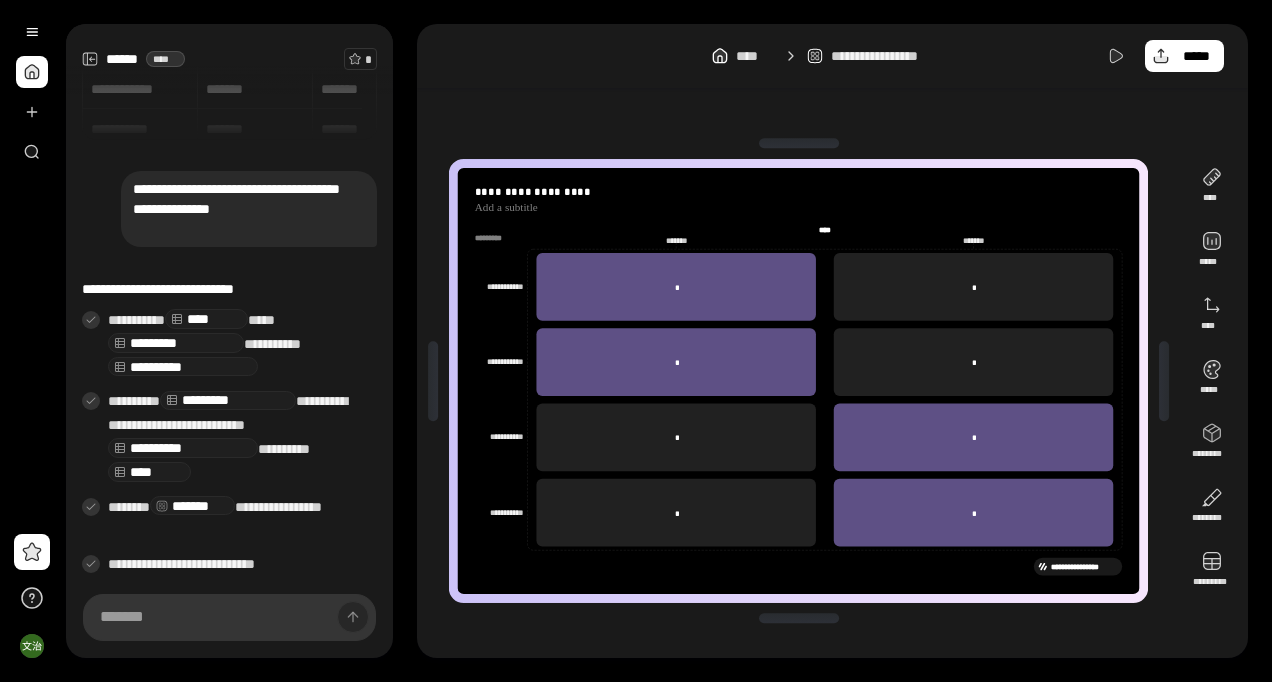 scroll, scrollTop: 0, scrollLeft: 0, axis: both 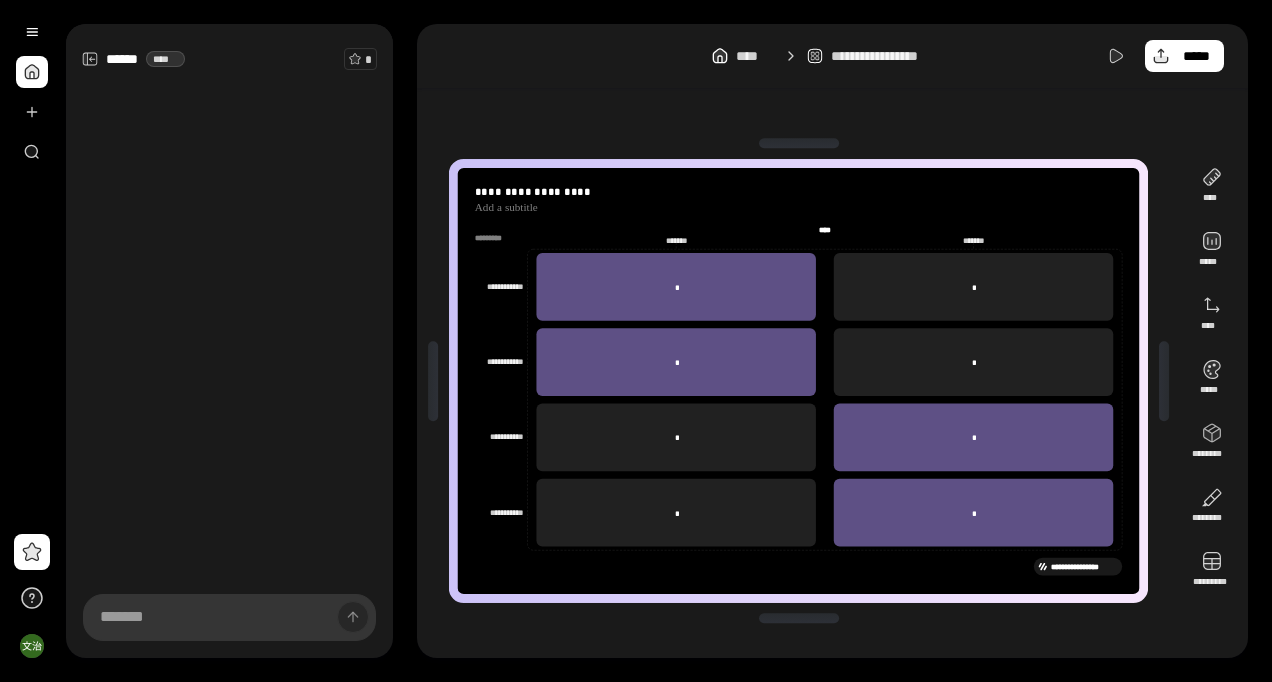 click on "**********" at bounding box center [798, 381] 